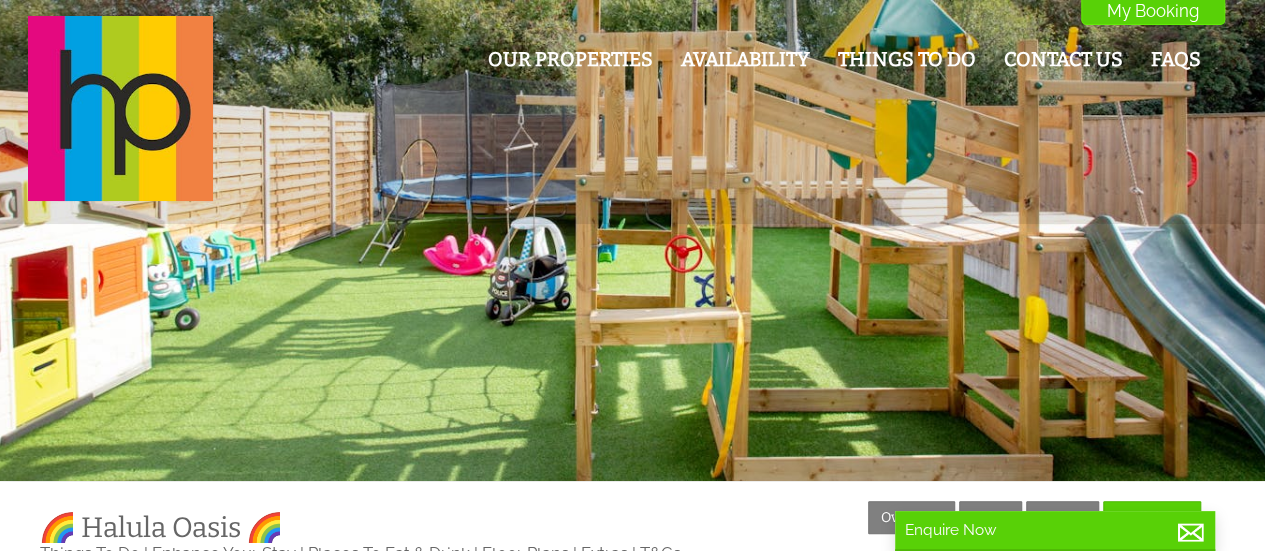 scroll, scrollTop: 400, scrollLeft: 0, axis: vertical 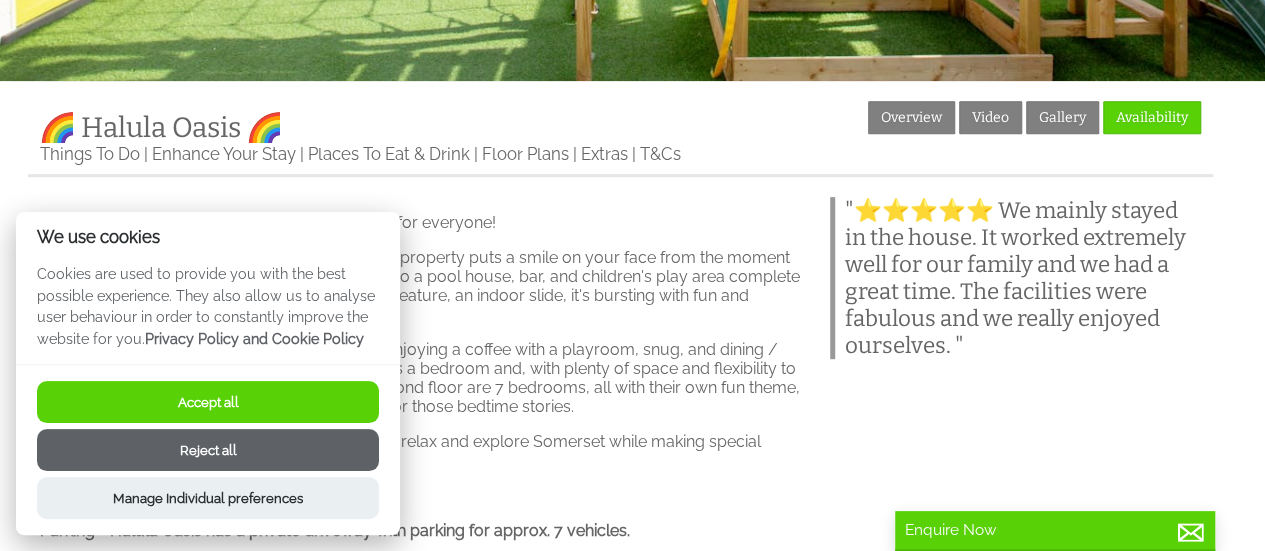 click on "Accept all" at bounding box center [208, 402] 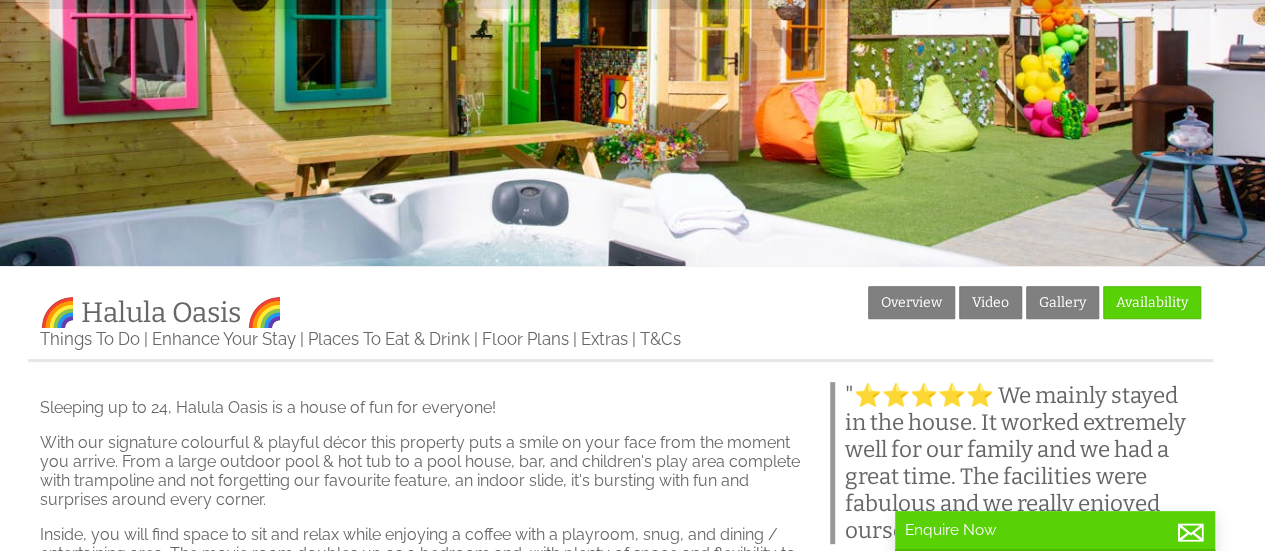 scroll, scrollTop: 400, scrollLeft: 0, axis: vertical 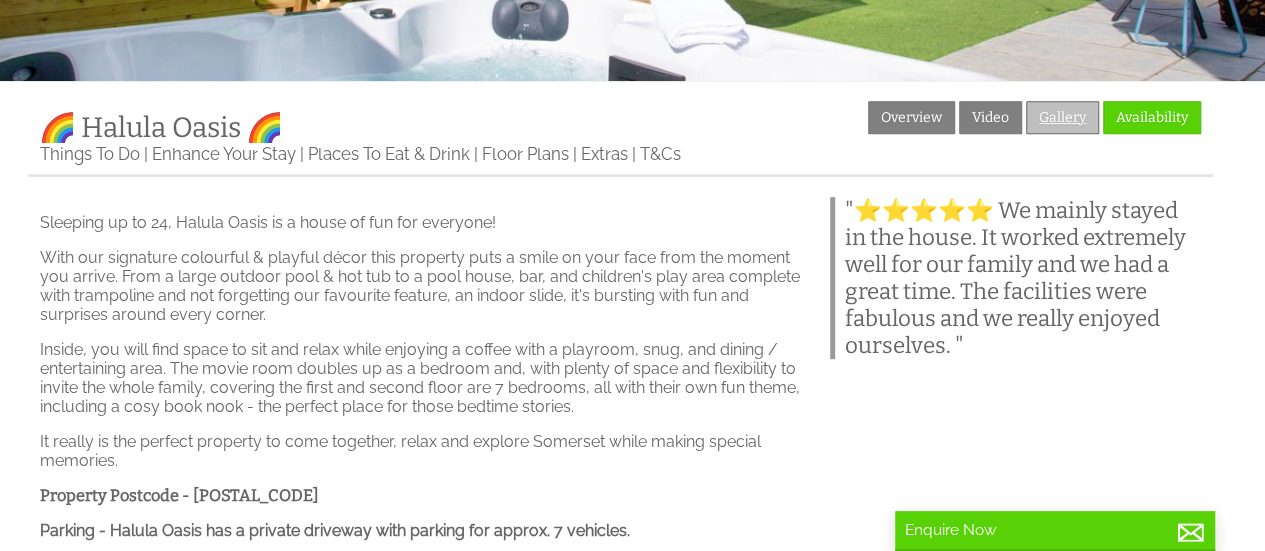 click on "Gallery" at bounding box center (1062, 117) 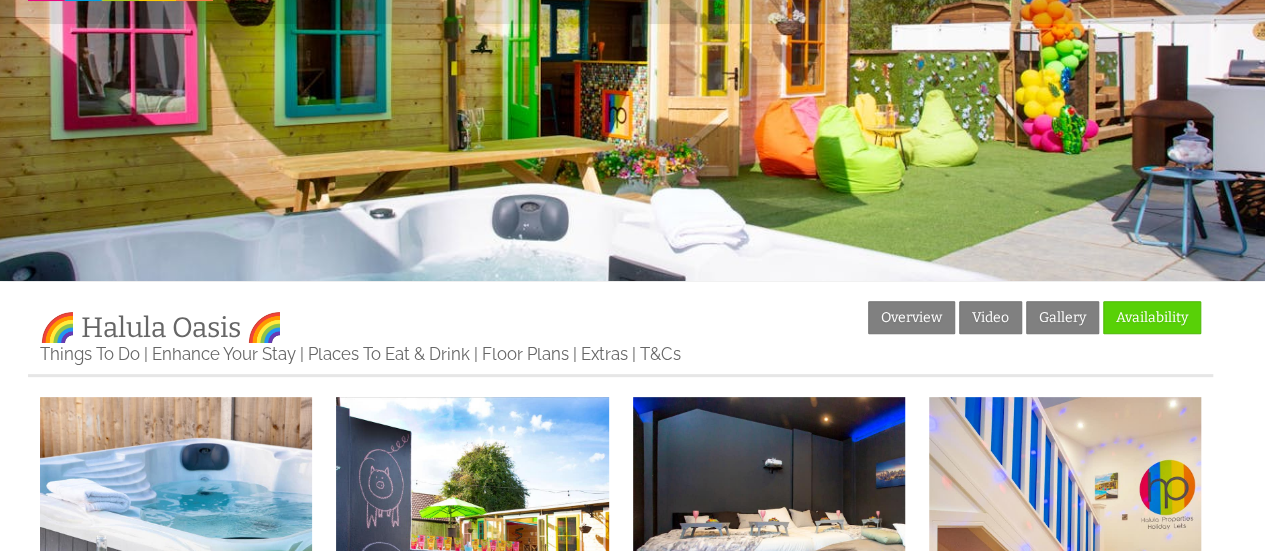 scroll, scrollTop: 400, scrollLeft: 0, axis: vertical 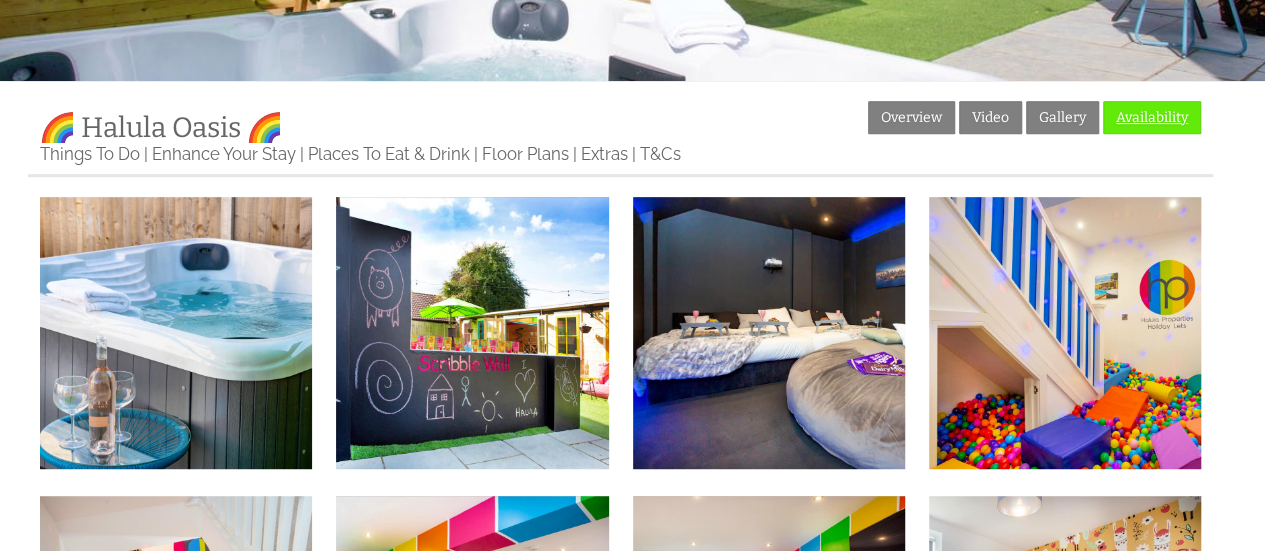 click on "Availability" at bounding box center [1152, 117] 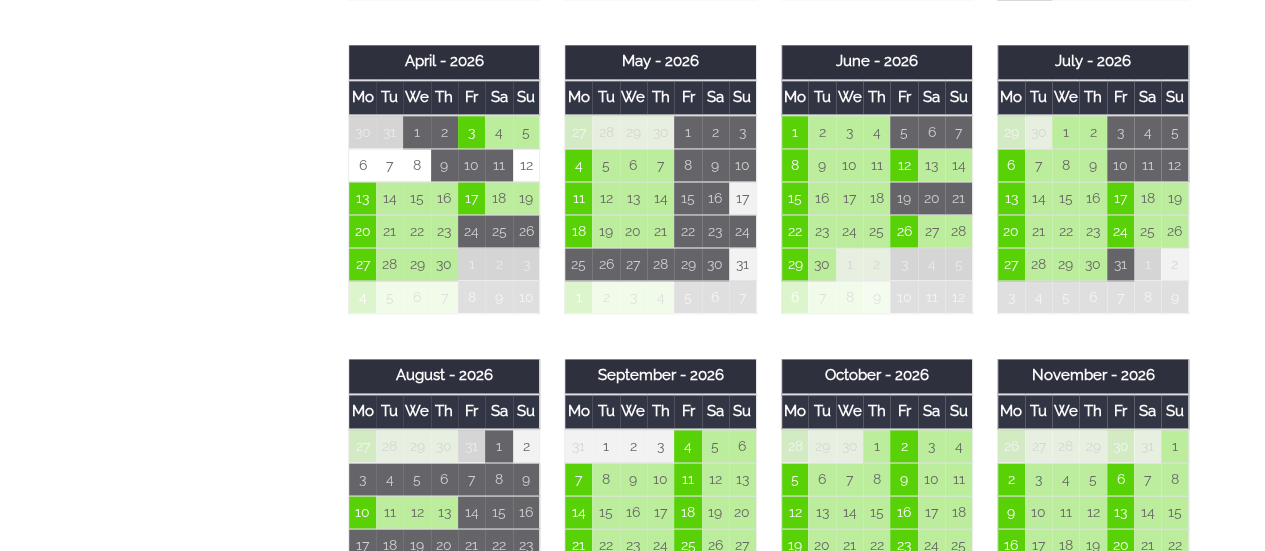 scroll, scrollTop: 1200, scrollLeft: 0, axis: vertical 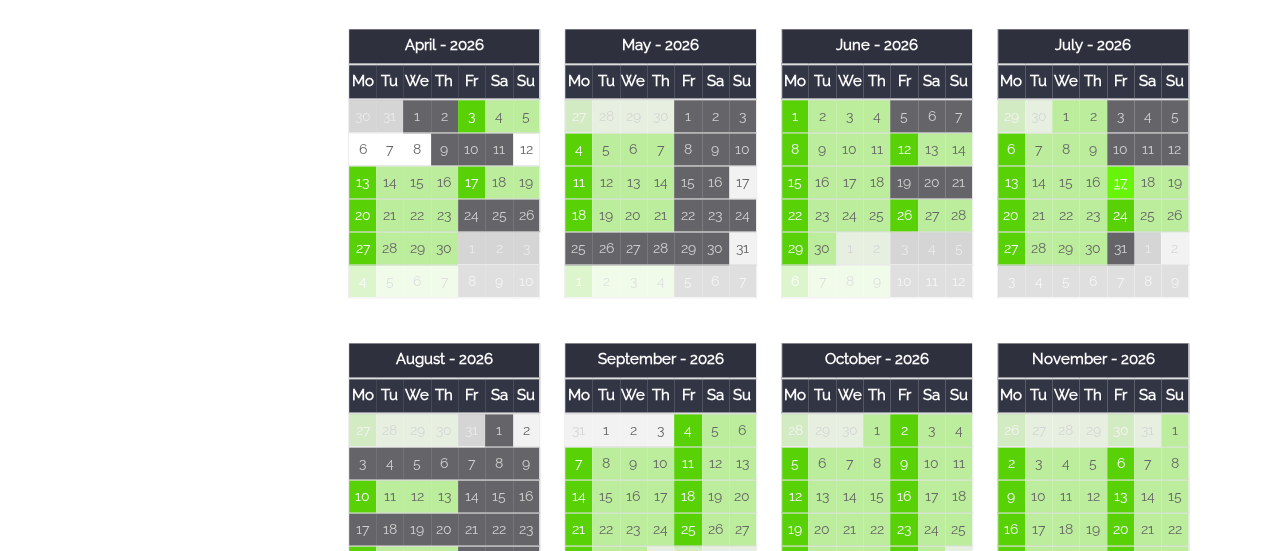 click on "17" at bounding box center (1120, 182) 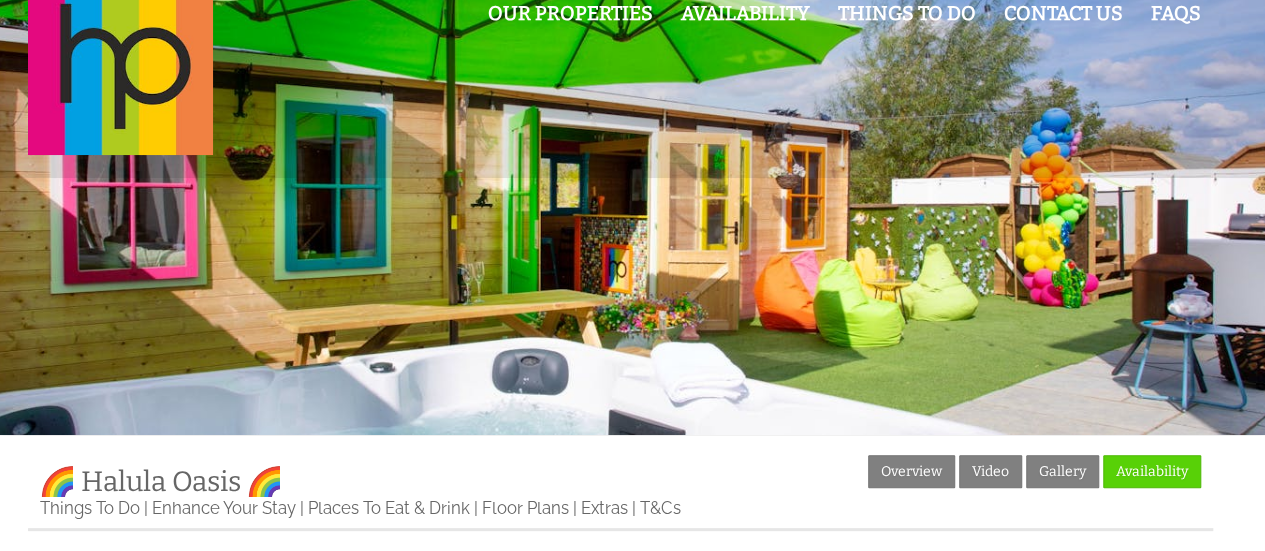 scroll, scrollTop: 0, scrollLeft: 0, axis: both 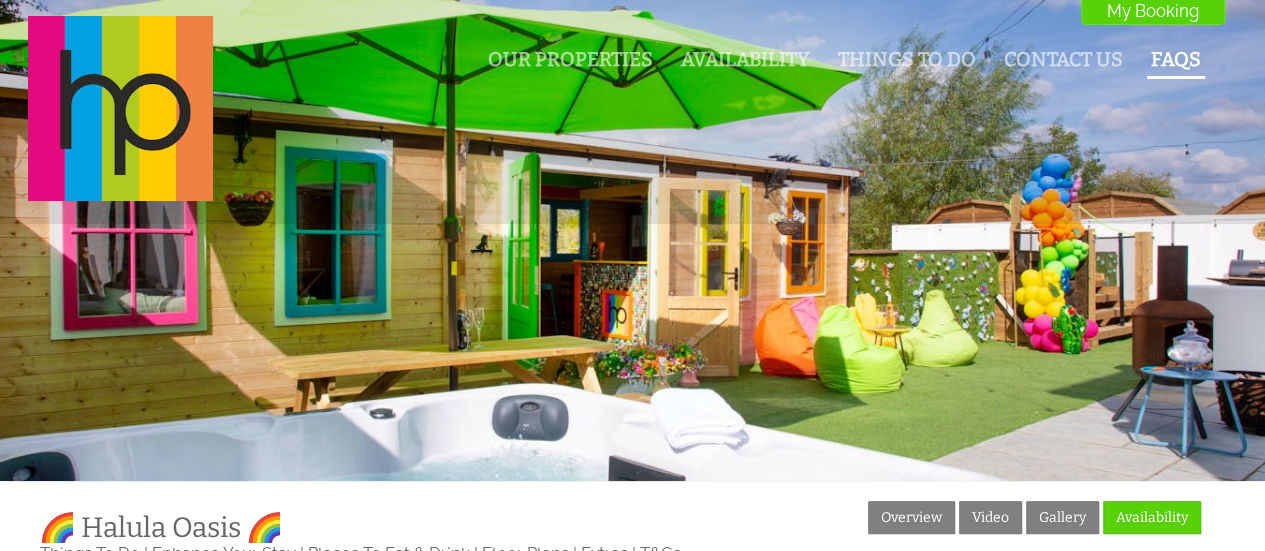 click on "FAQs" at bounding box center (1176, 59) 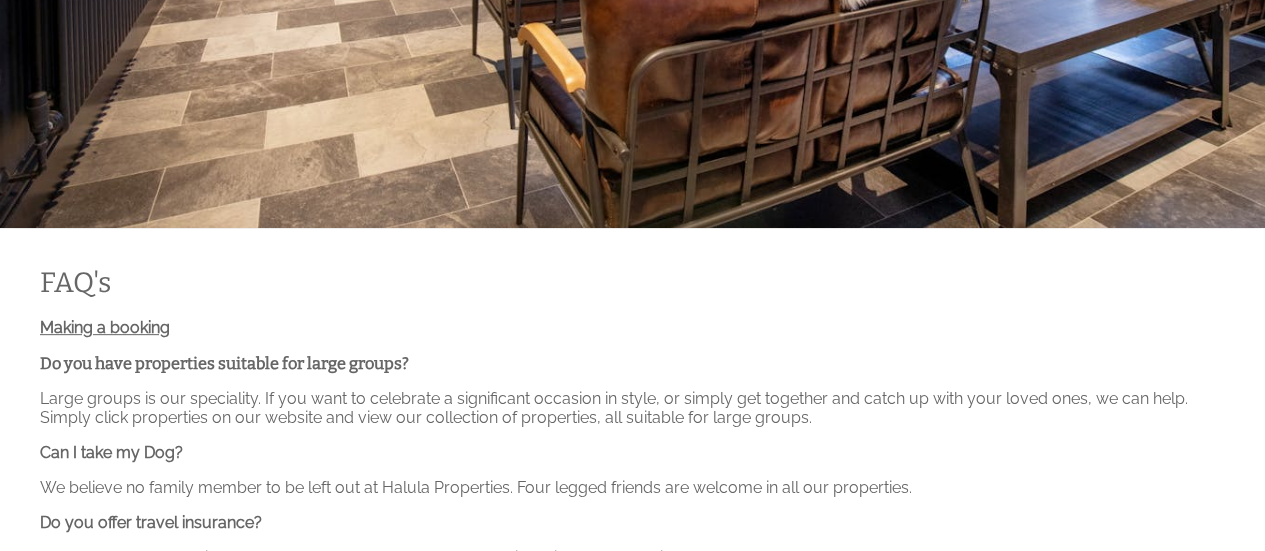 scroll, scrollTop: 0, scrollLeft: 0, axis: both 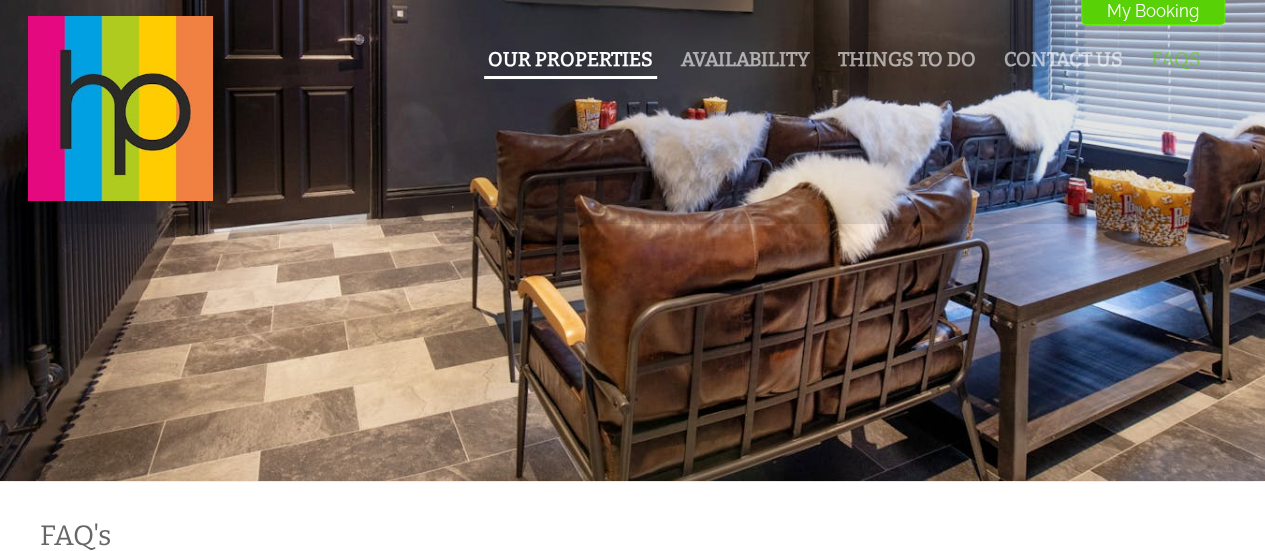 click on "Our Properties" at bounding box center (570, 59) 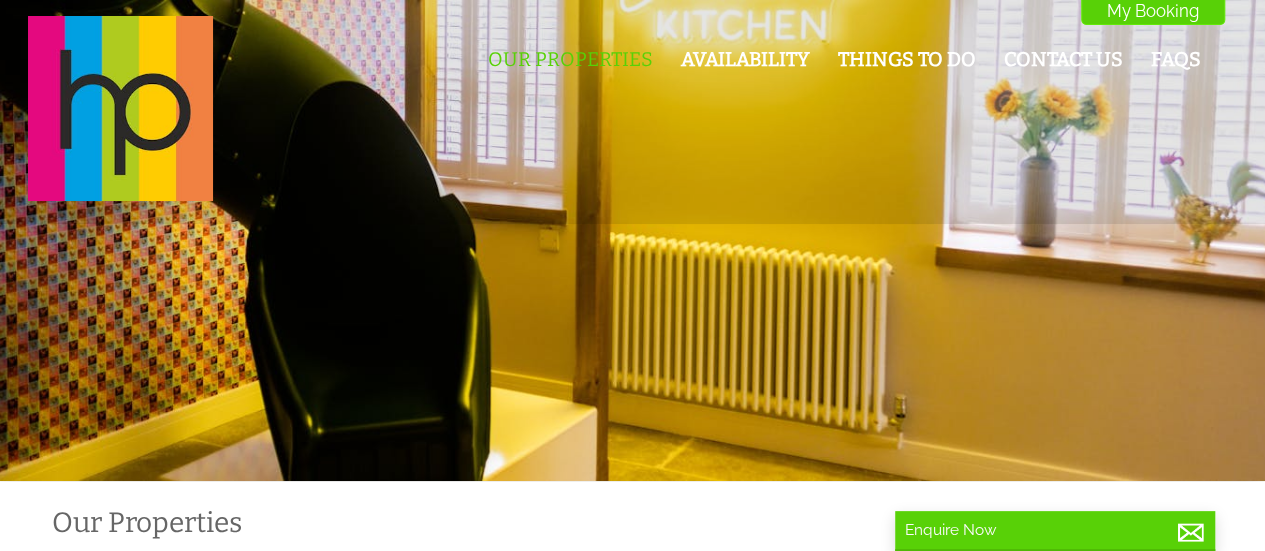 scroll, scrollTop: 0, scrollLeft: 18, axis: horizontal 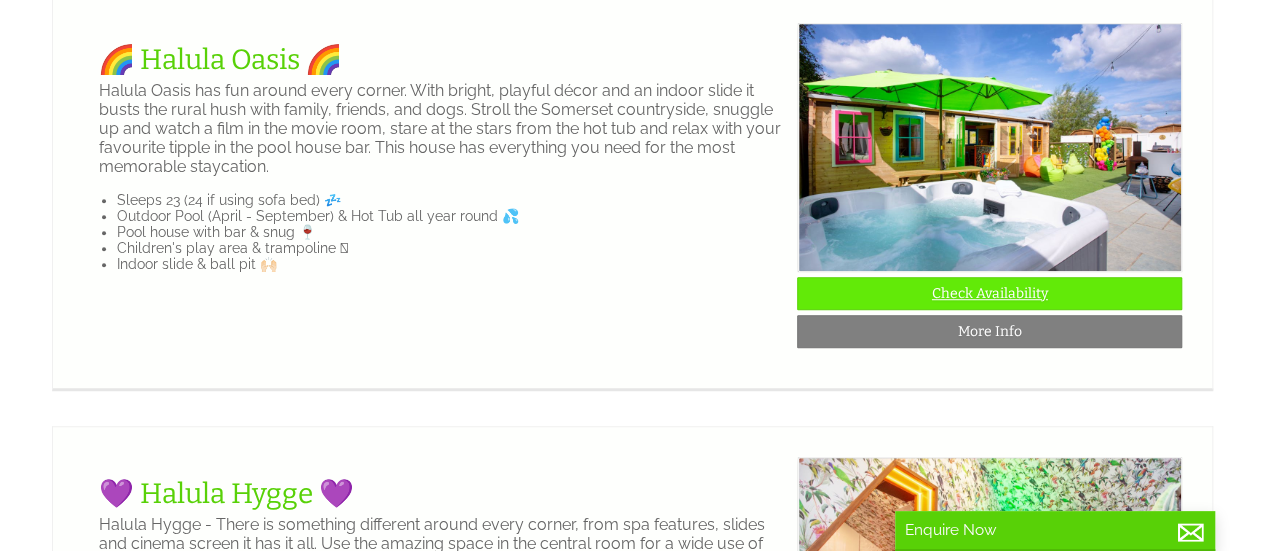 click on "Check Availability" at bounding box center (989, 293) 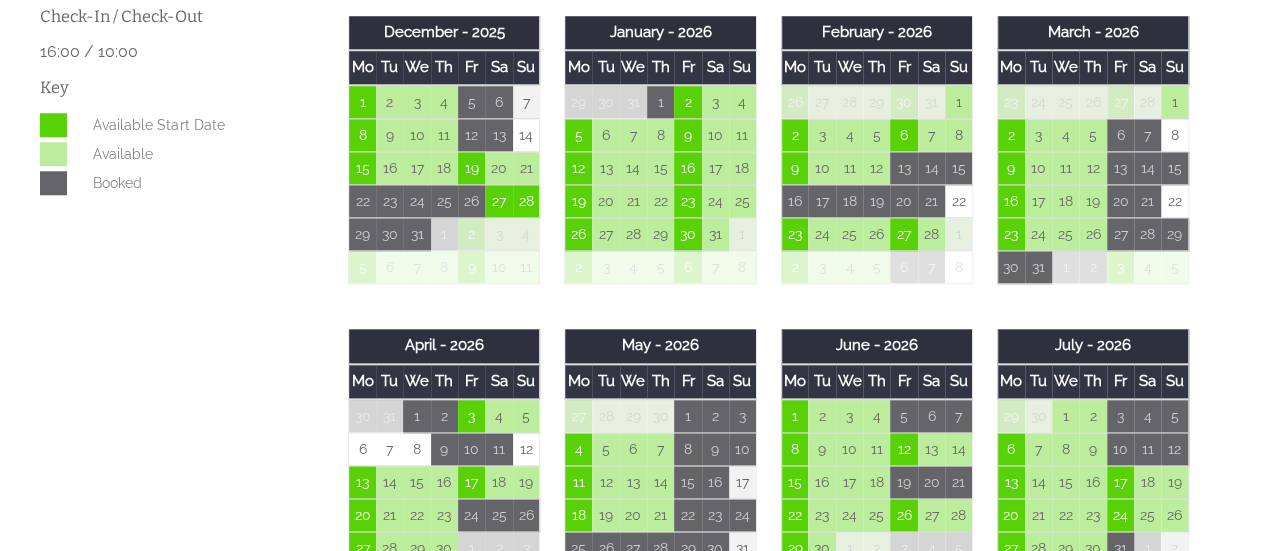 scroll, scrollTop: 1100, scrollLeft: 0, axis: vertical 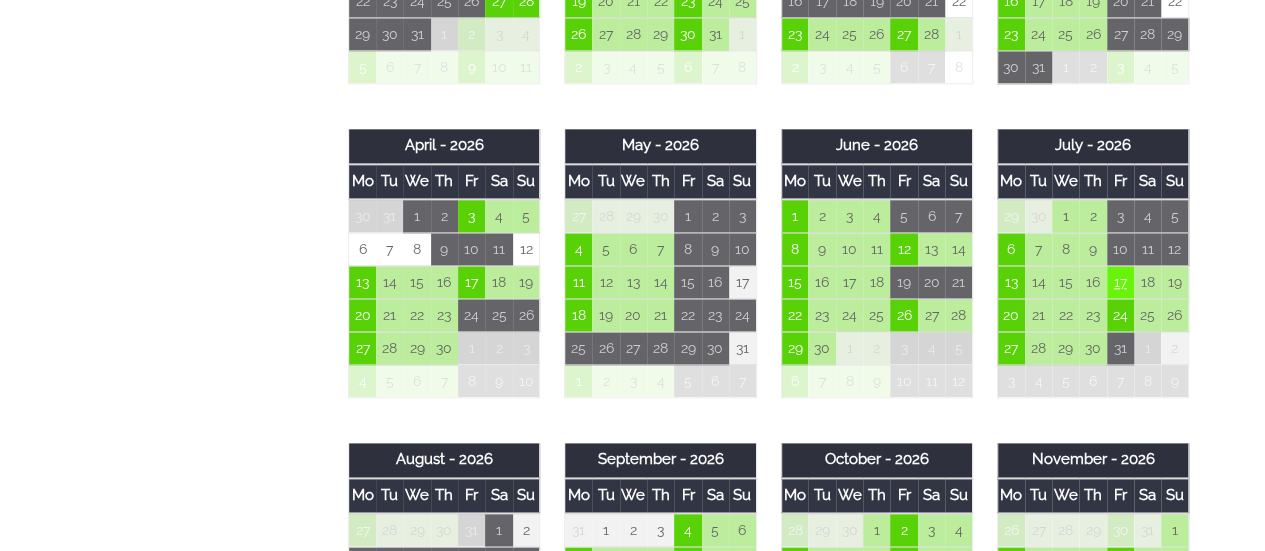 click on "17" at bounding box center (1120, 282) 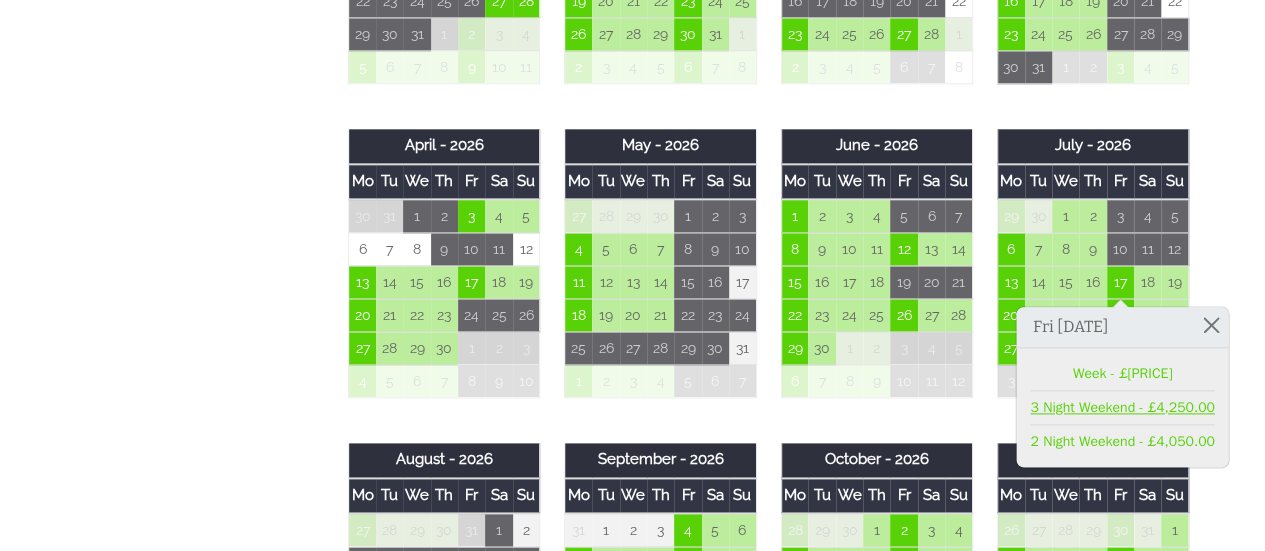 click on "3 Night Weekend  - £4,250.00" at bounding box center (1122, 407) 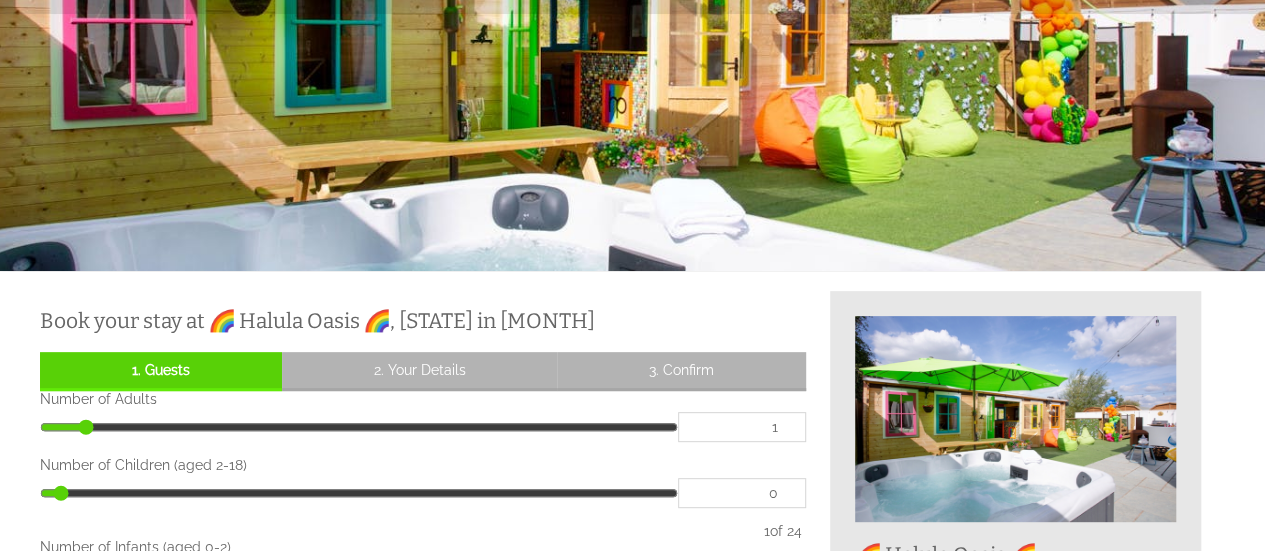 scroll, scrollTop: 500, scrollLeft: 0, axis: vertical 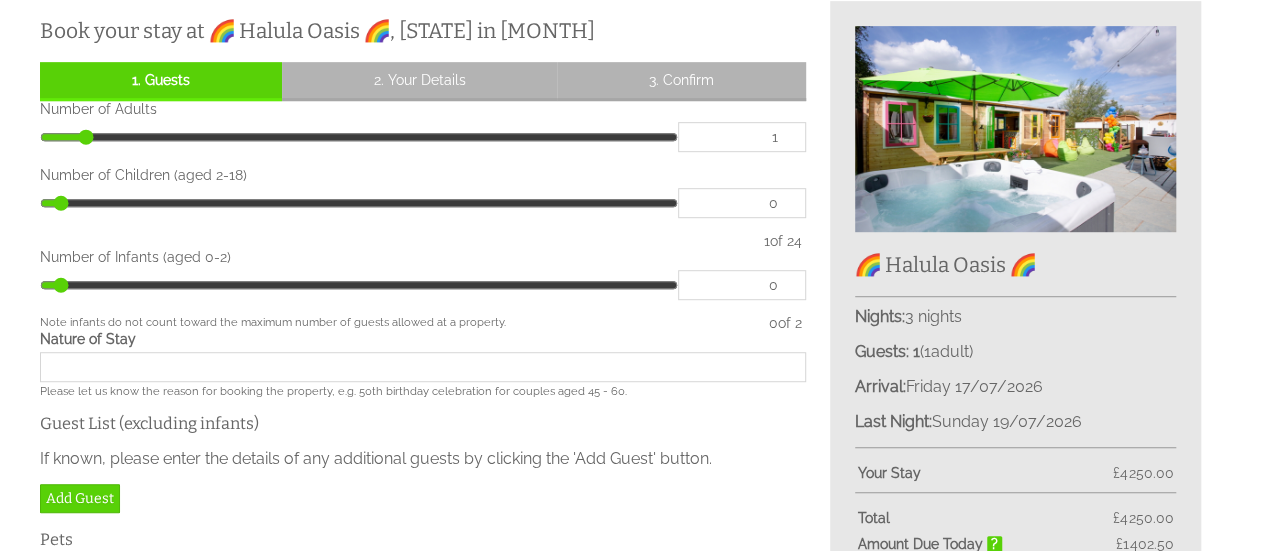 click on "1" at bounding box center [742, 137] 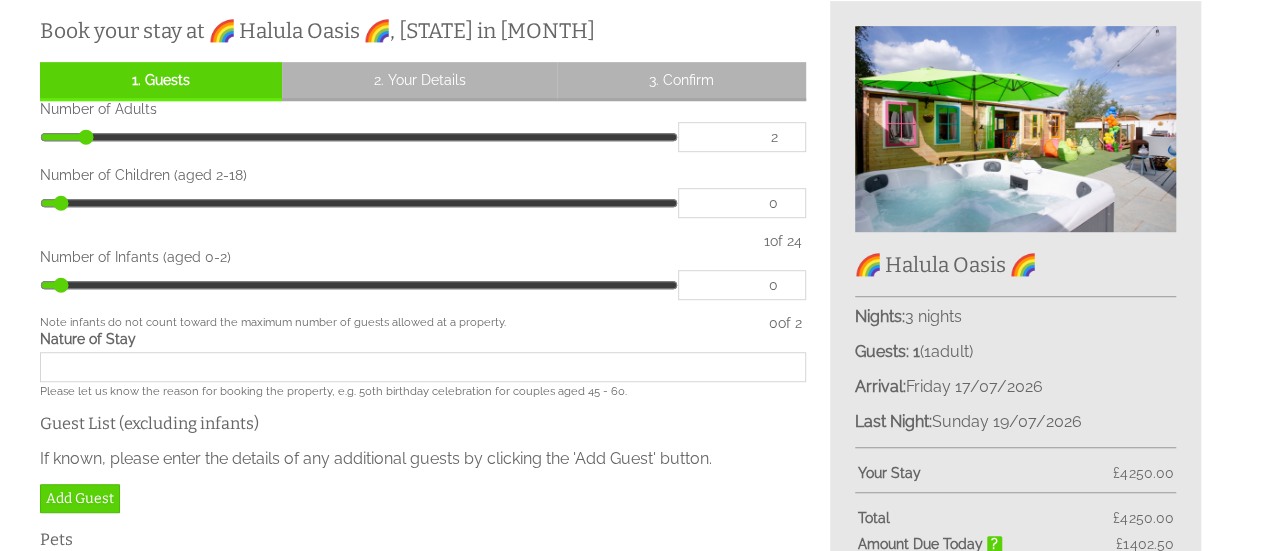 type on "2" 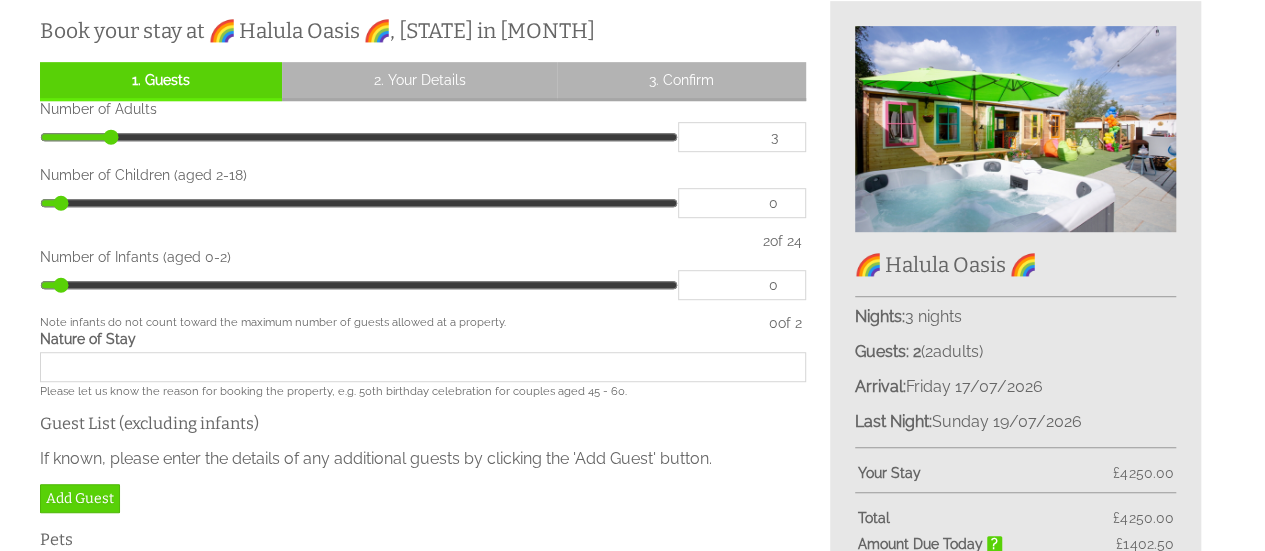 type on "3" 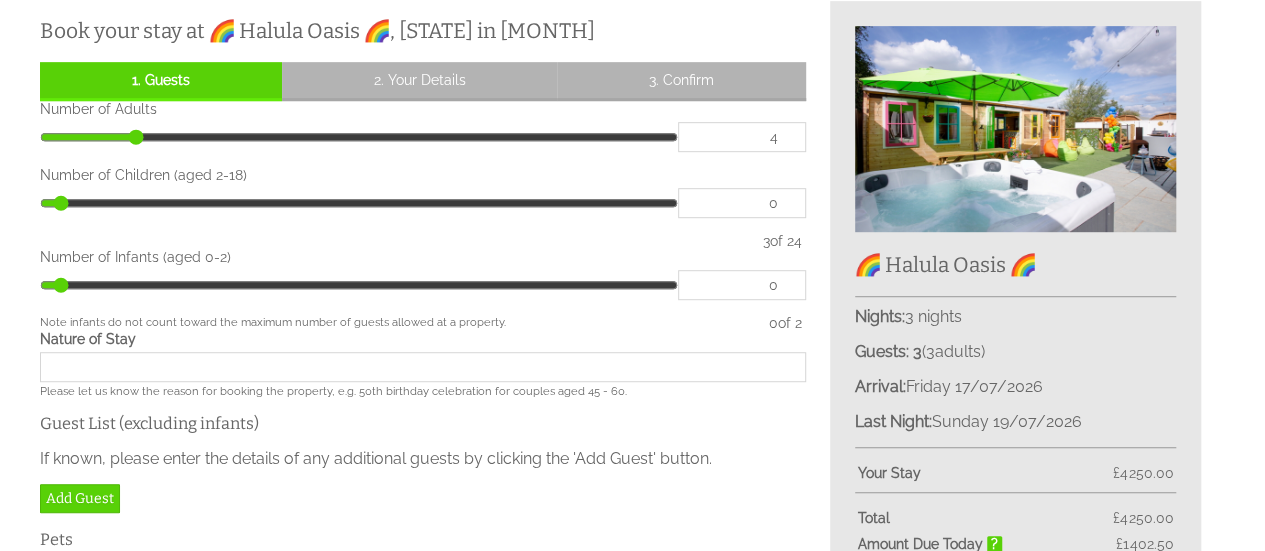 type on "4" 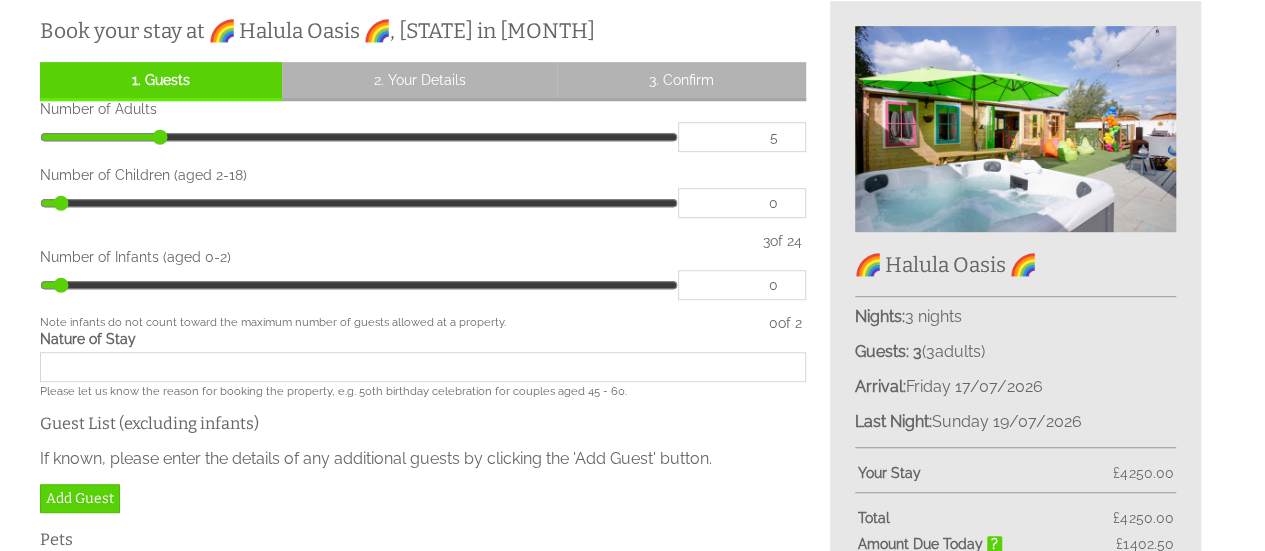 type on "5" 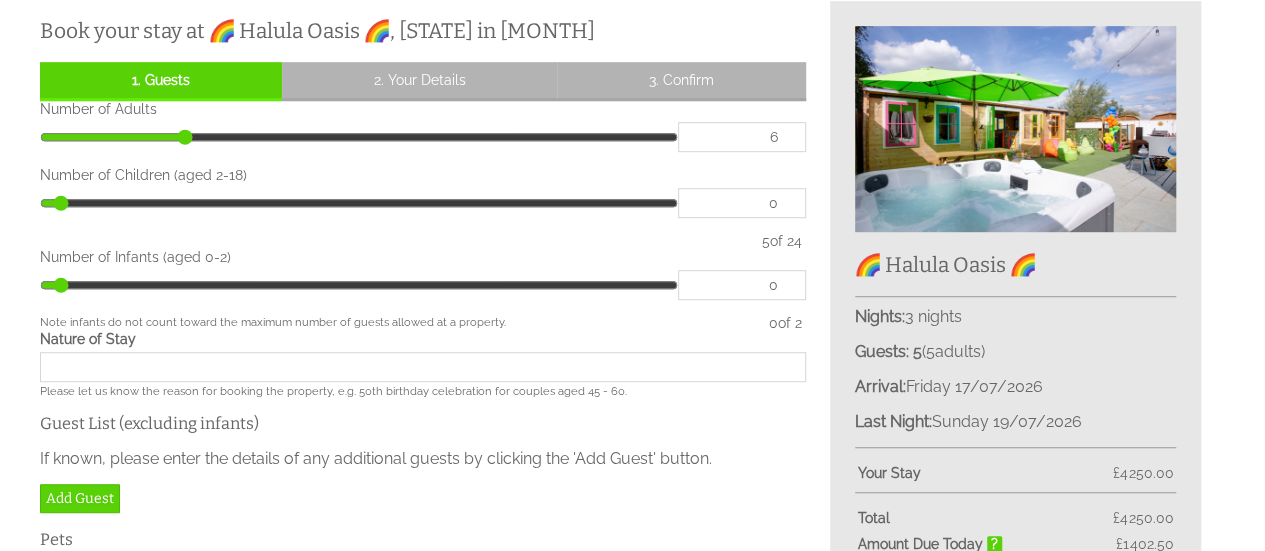 type on "6" 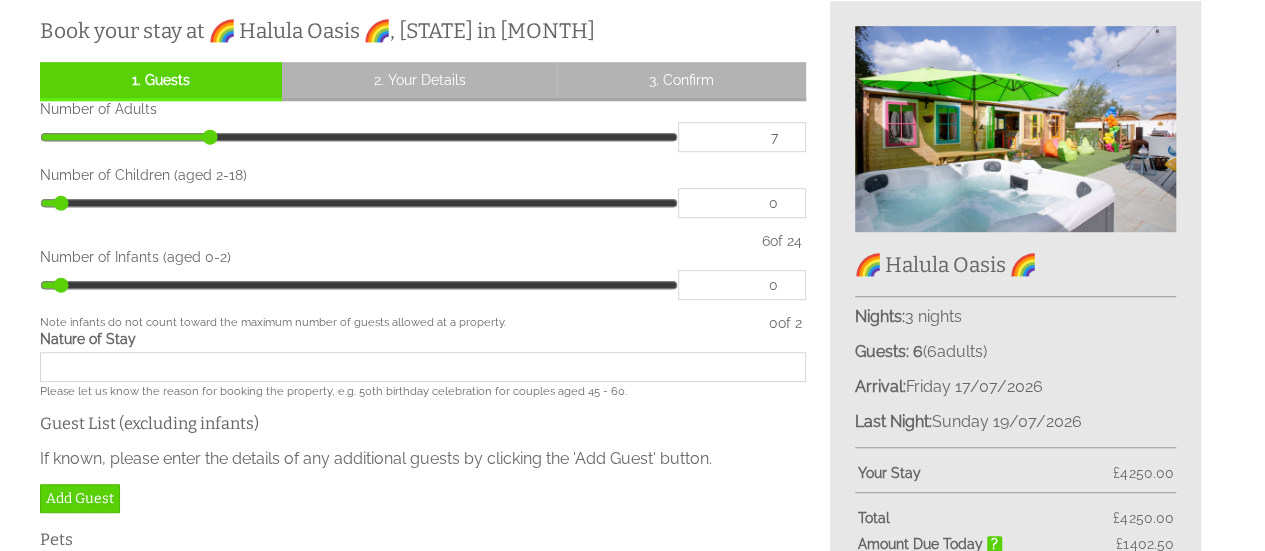 type on "7" 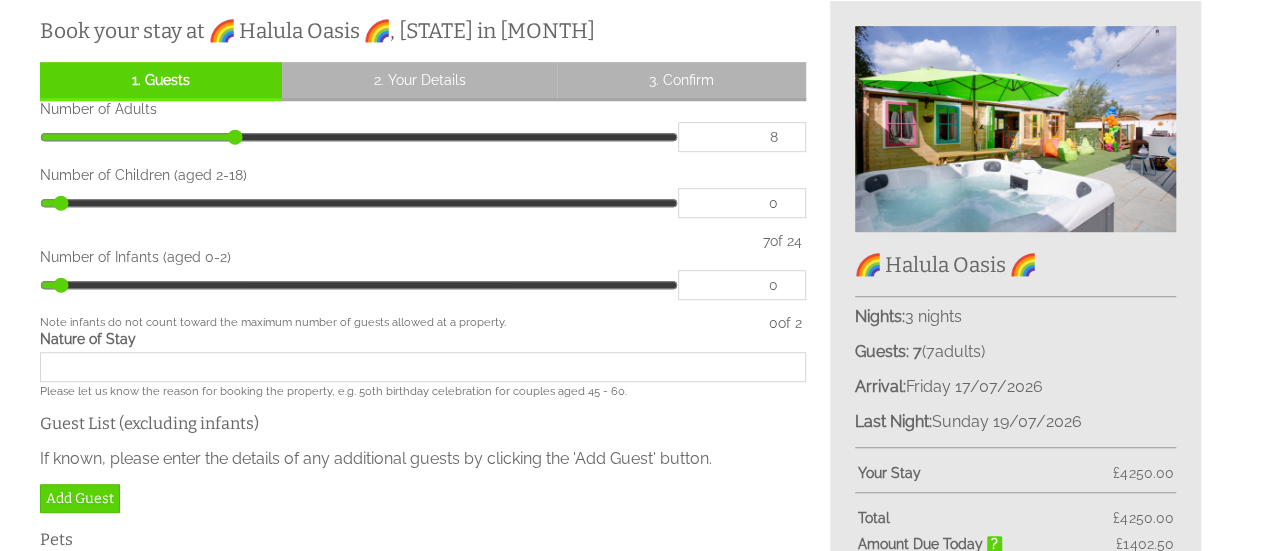 type on "8" 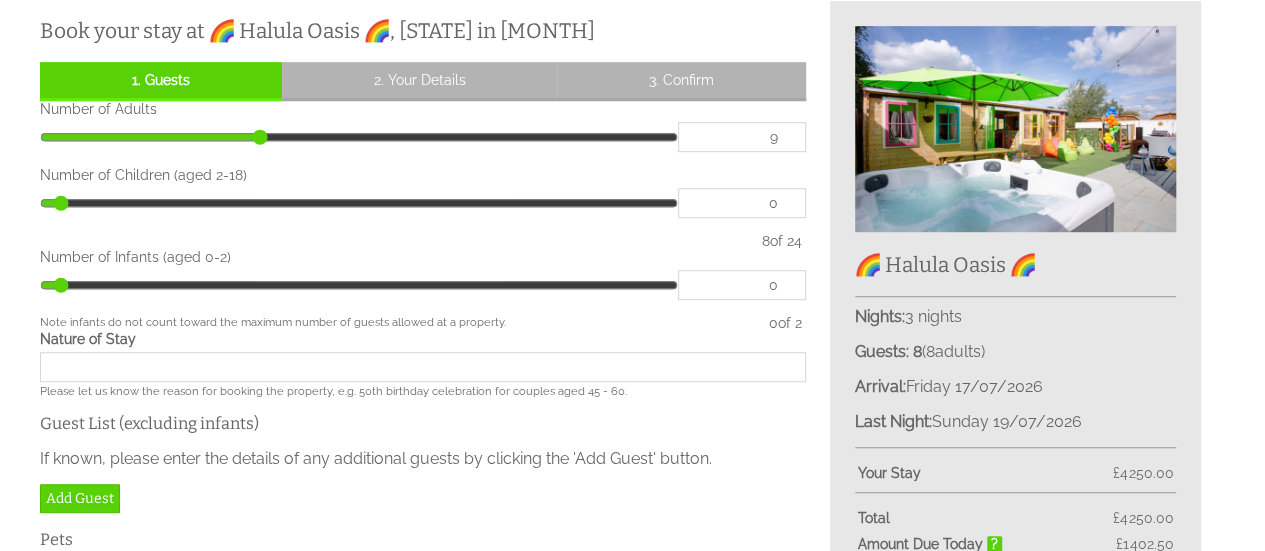 type on "9" 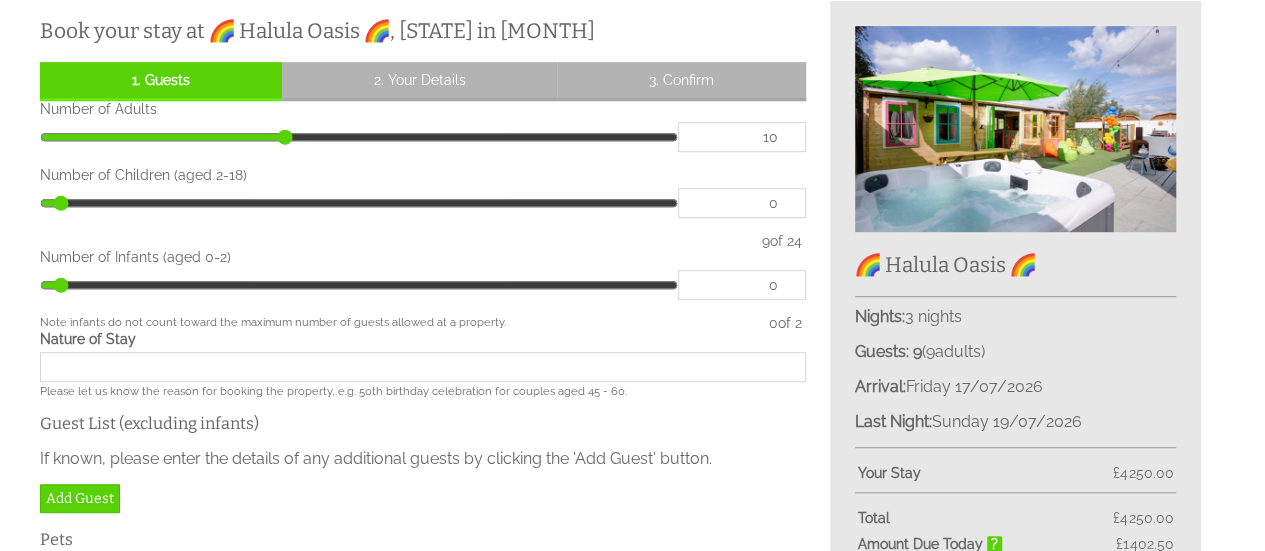 type on "10" 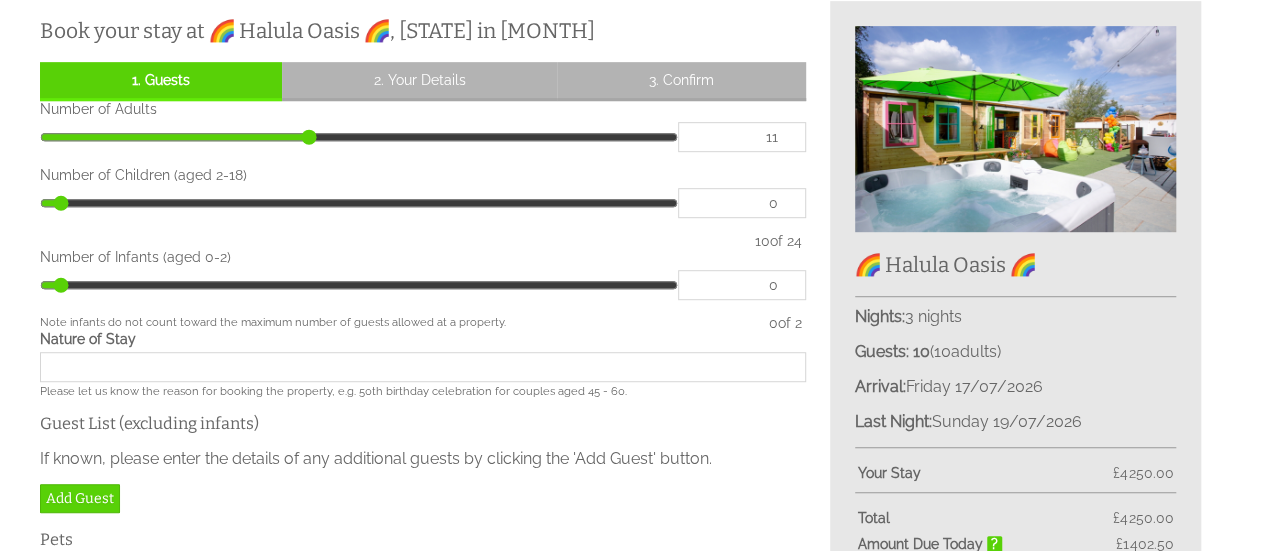 type on "11" 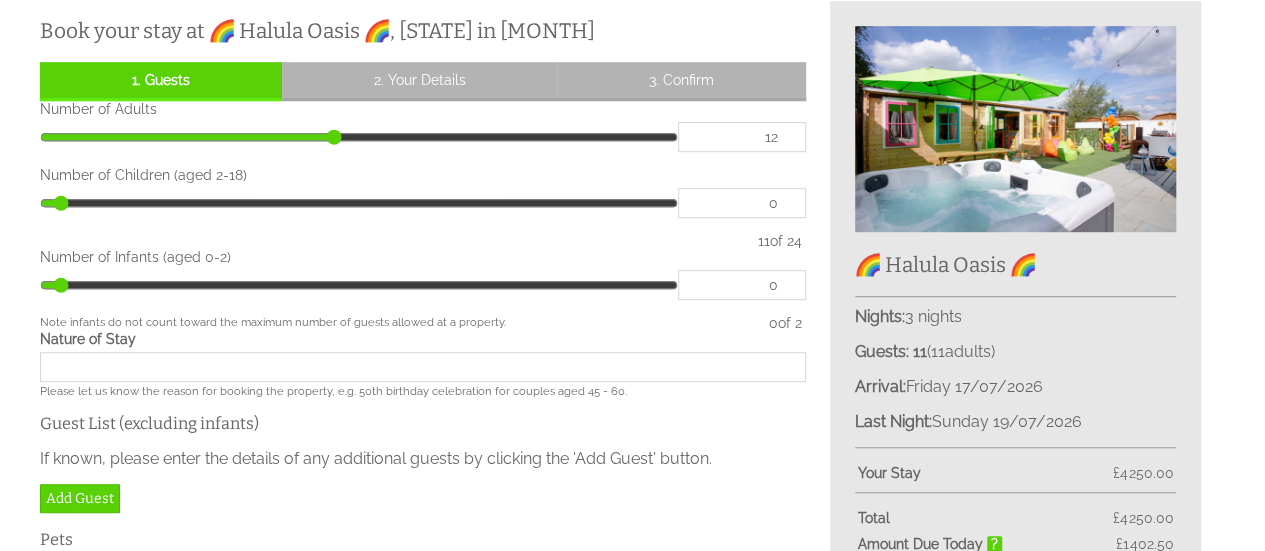 type on "12" 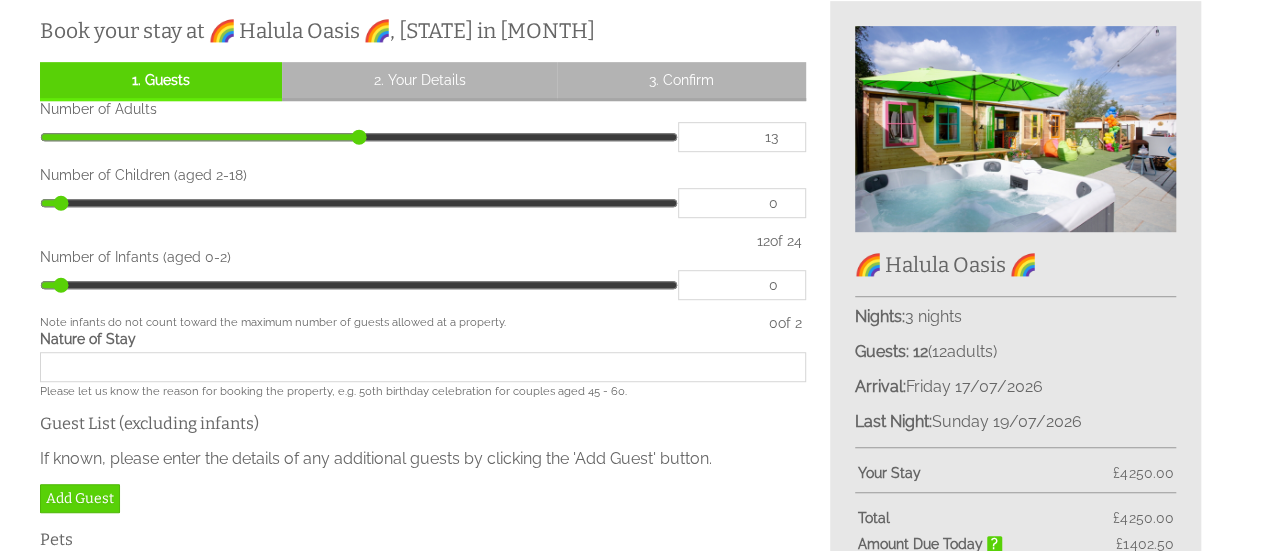 type on "13" 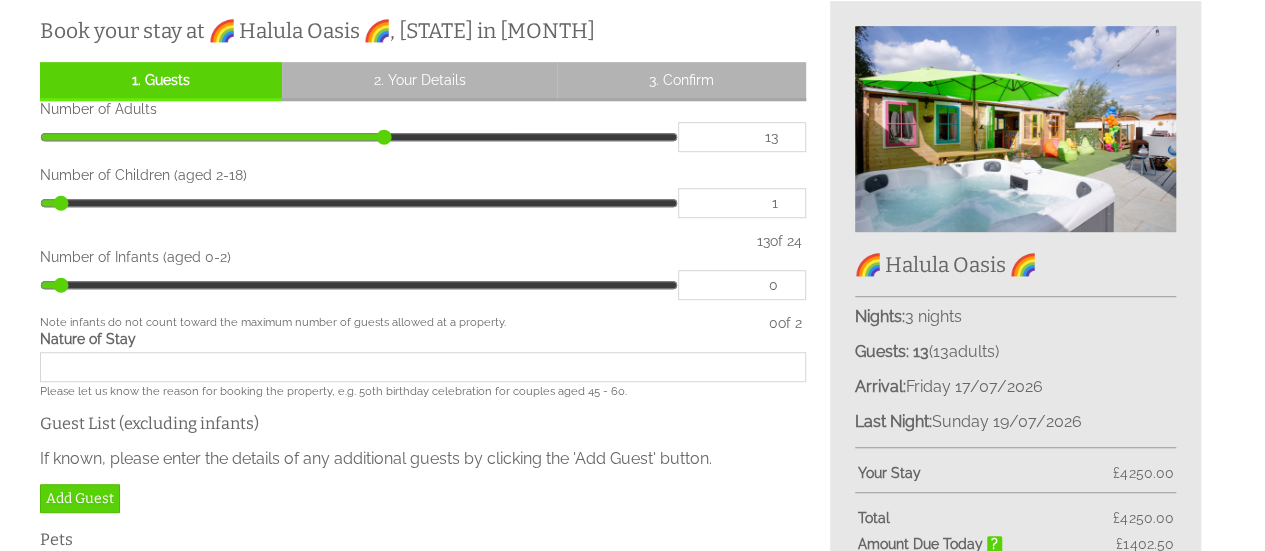 type on "1" 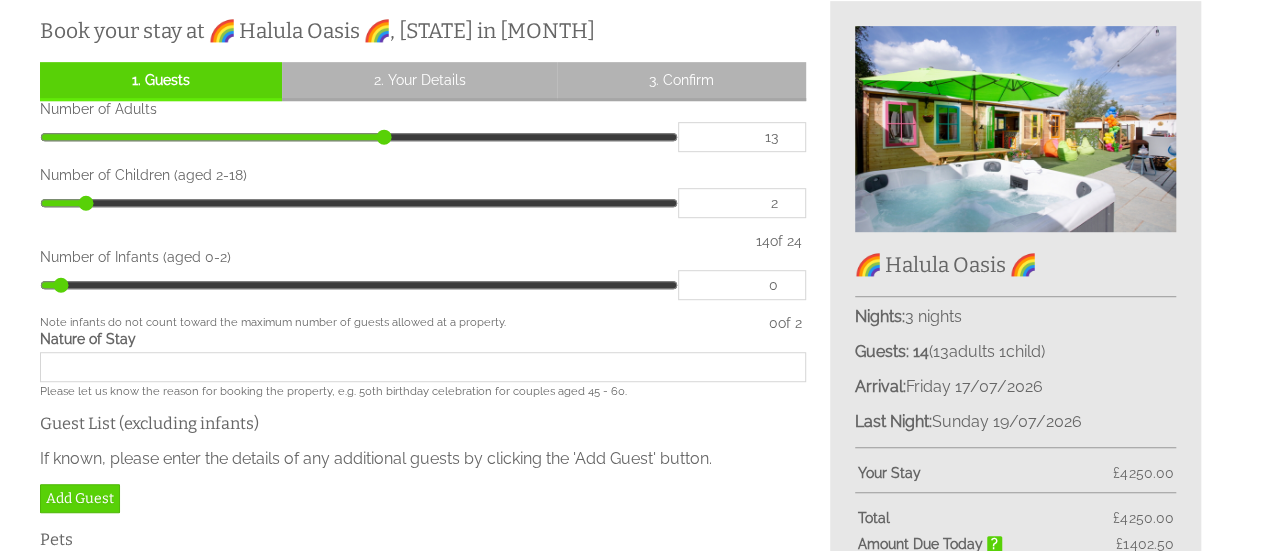 type on "2" 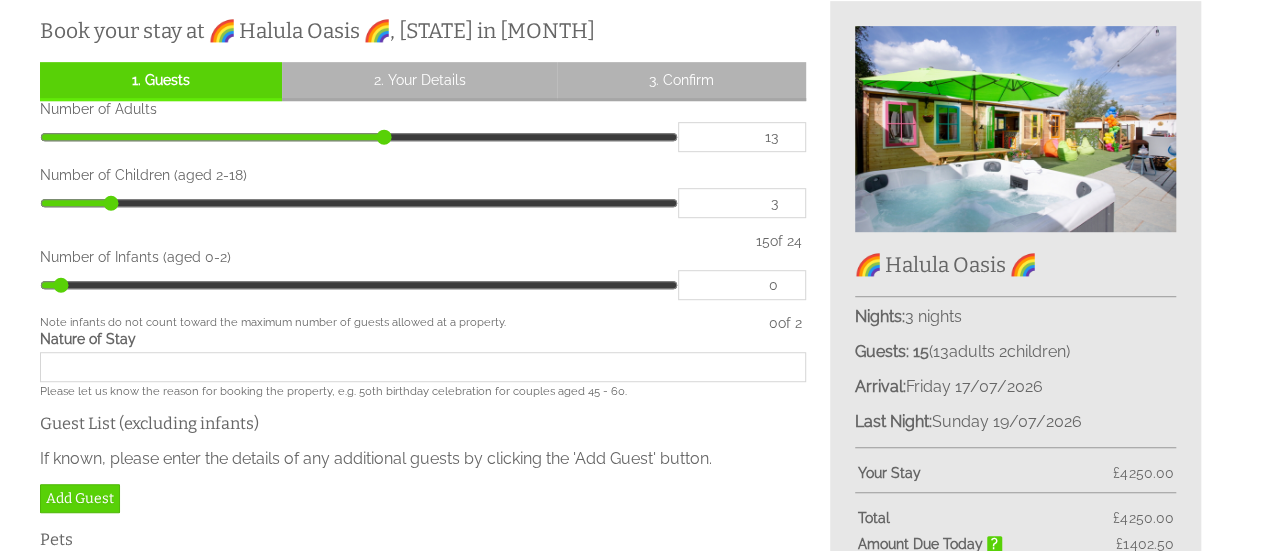 type on "3" 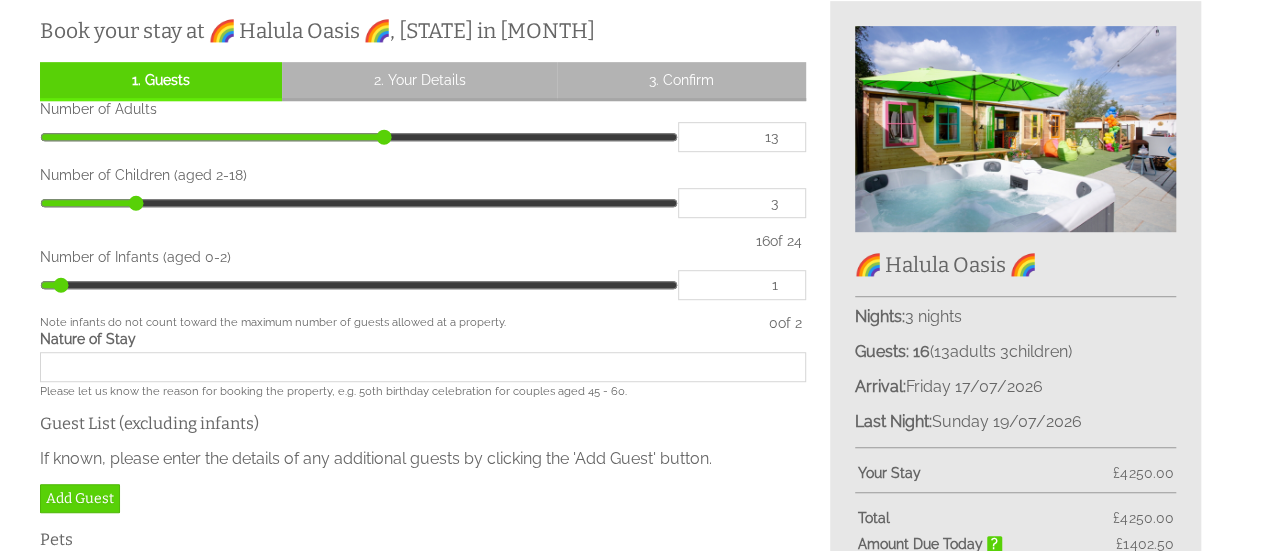 type on "1" 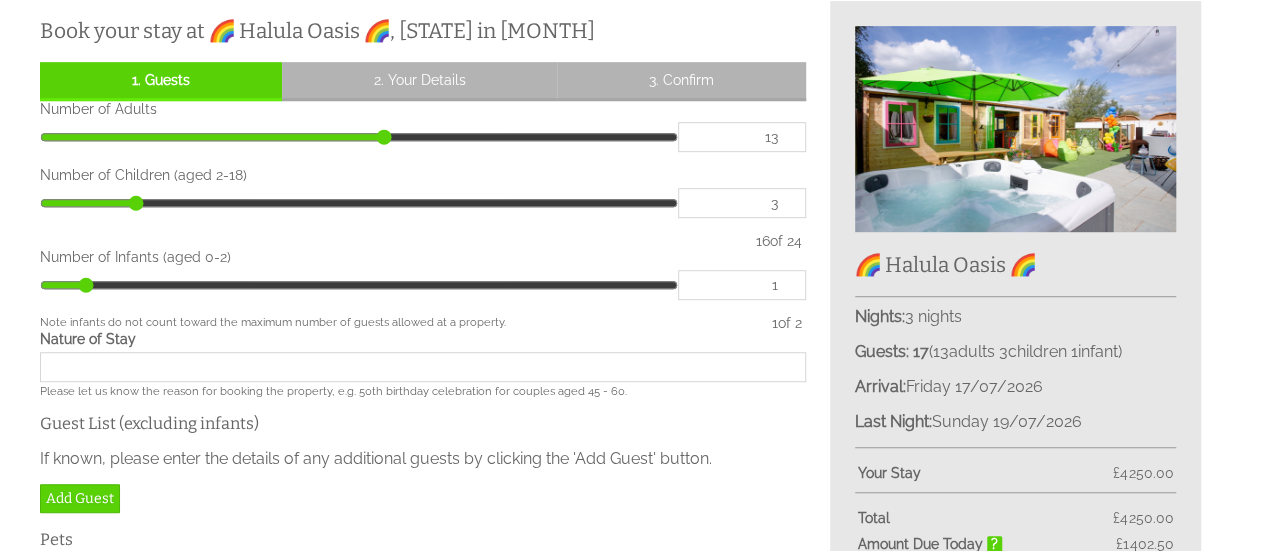 scroll, scrollTop: 600, scrollLeft: 0, axis: vertical 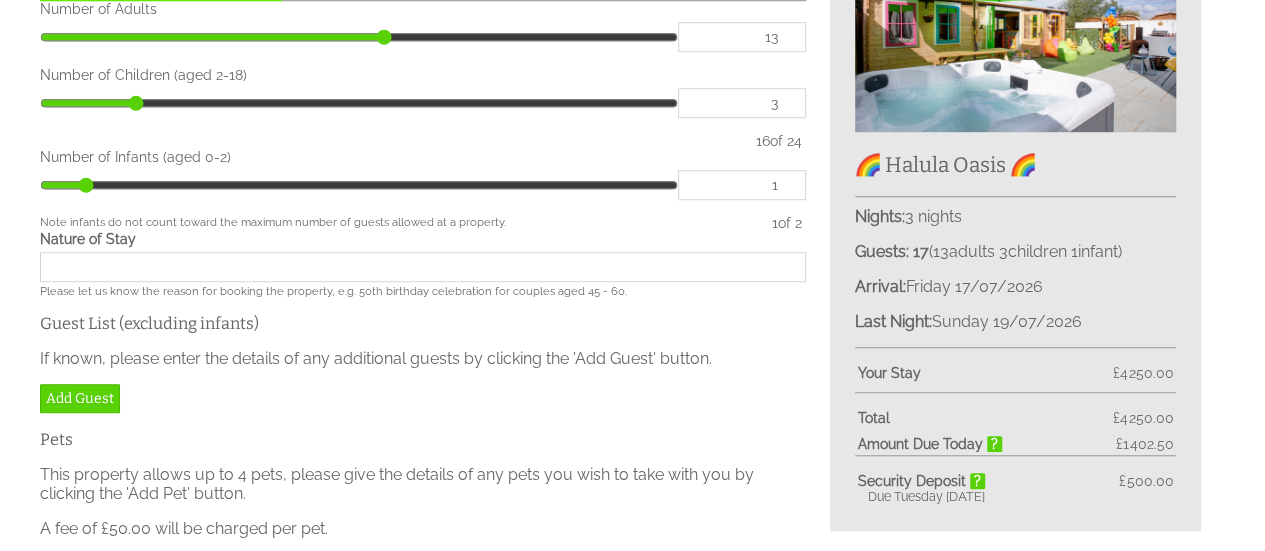 click on "Nature of Stay" at bounding box center [423, 267] 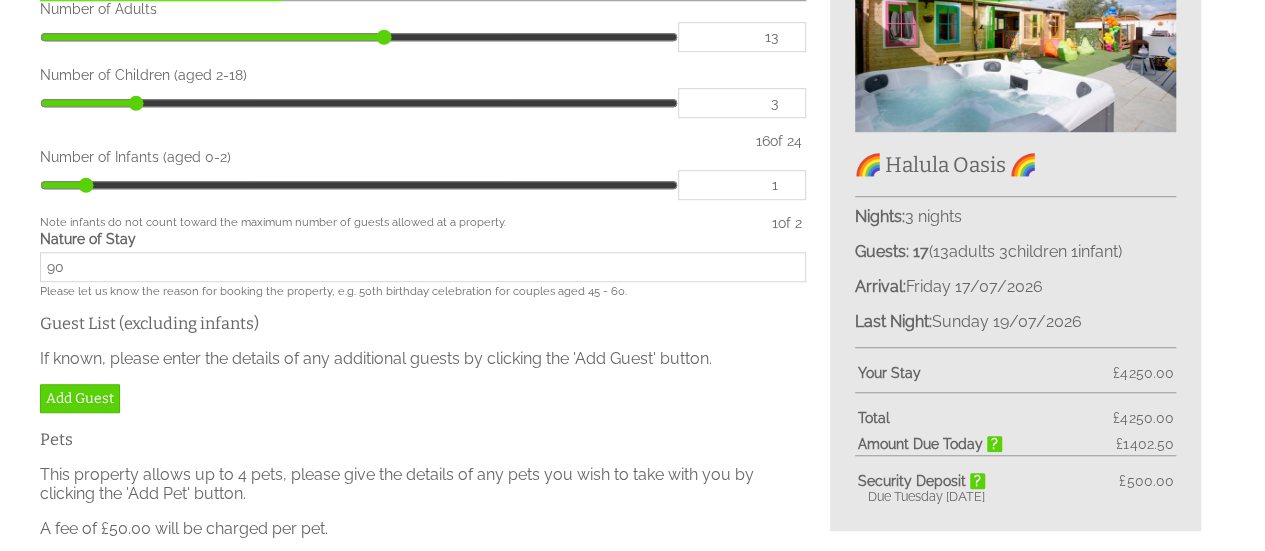 type on "9" 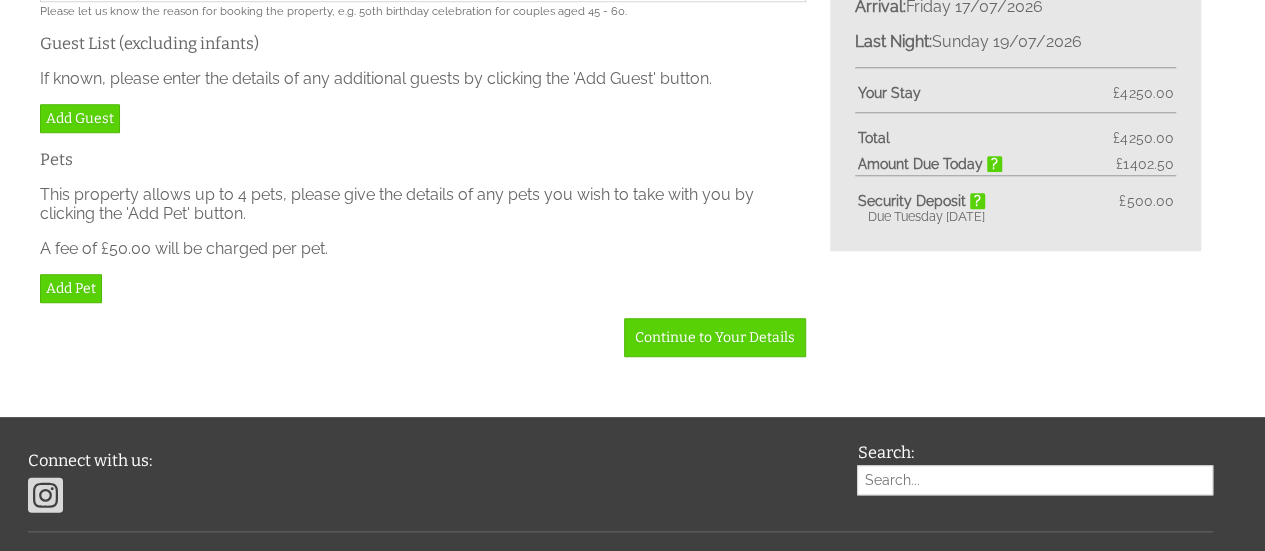 scroll, scrollTop: 900, scrollLeft: 0, axis: vertical 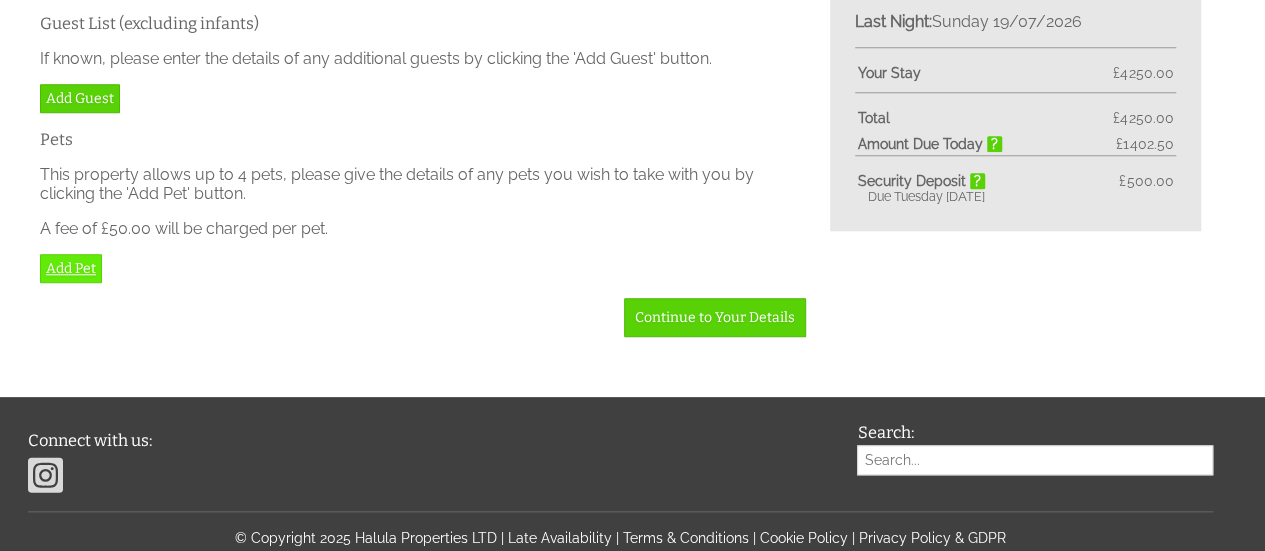 type on "90th birthday celebration" 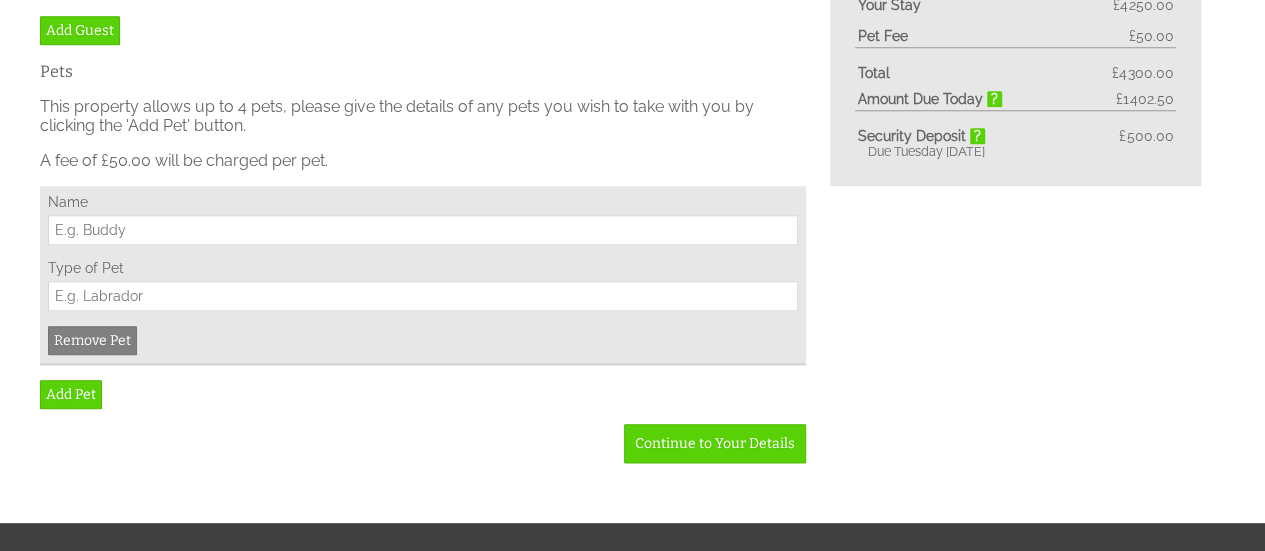 scroll, scrollTop: 1000, scrollLeft: 0, axis: vertical 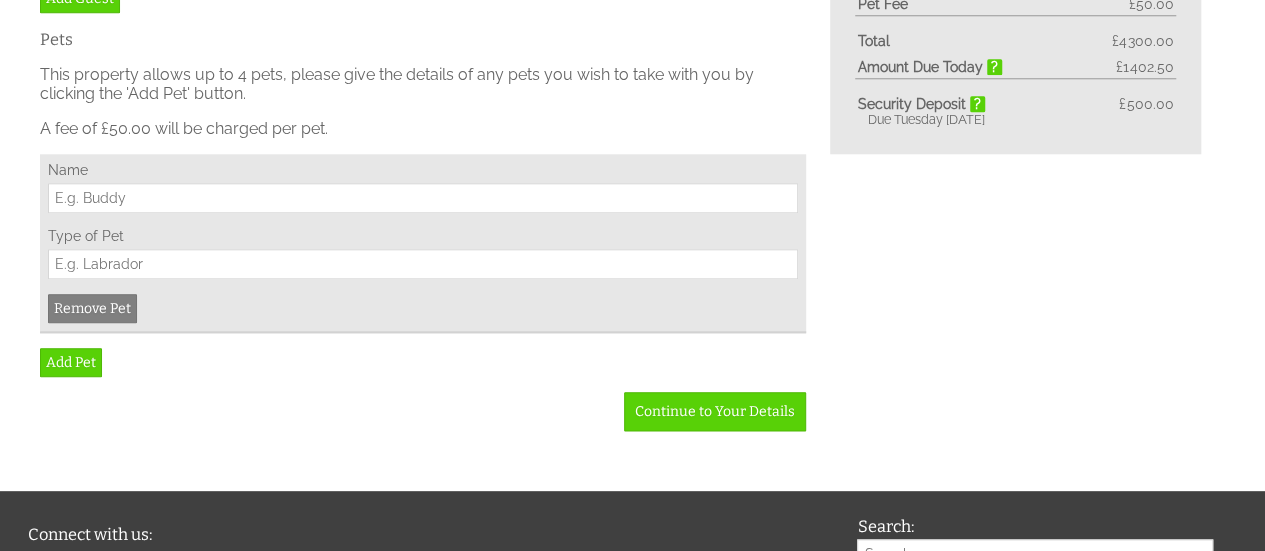 click on "Name" at bounding box center [423, 198] 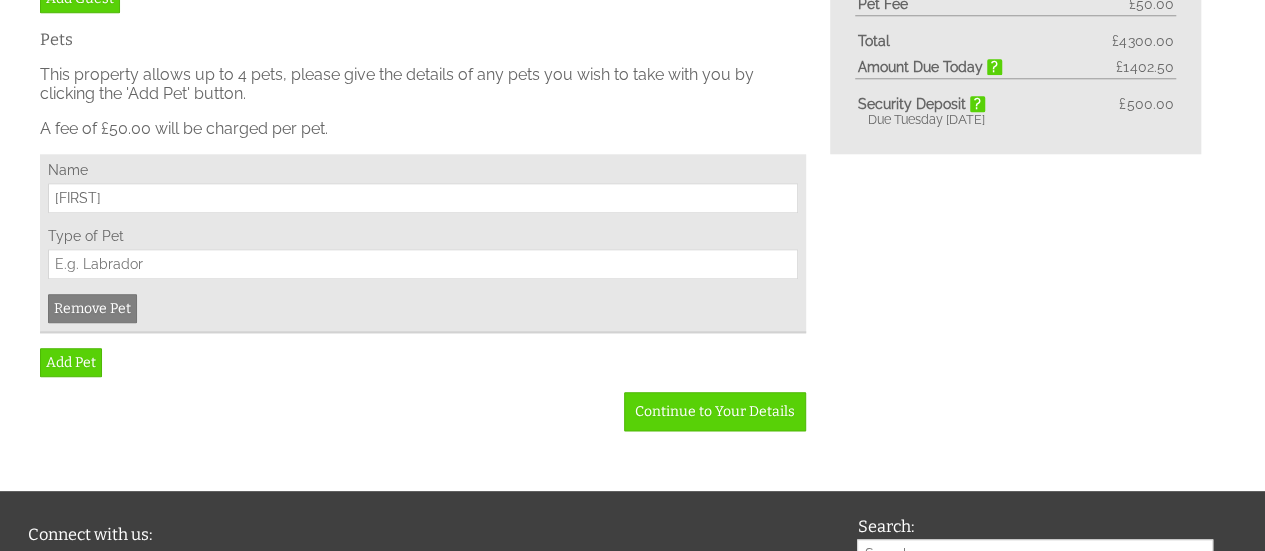 type on "leo" 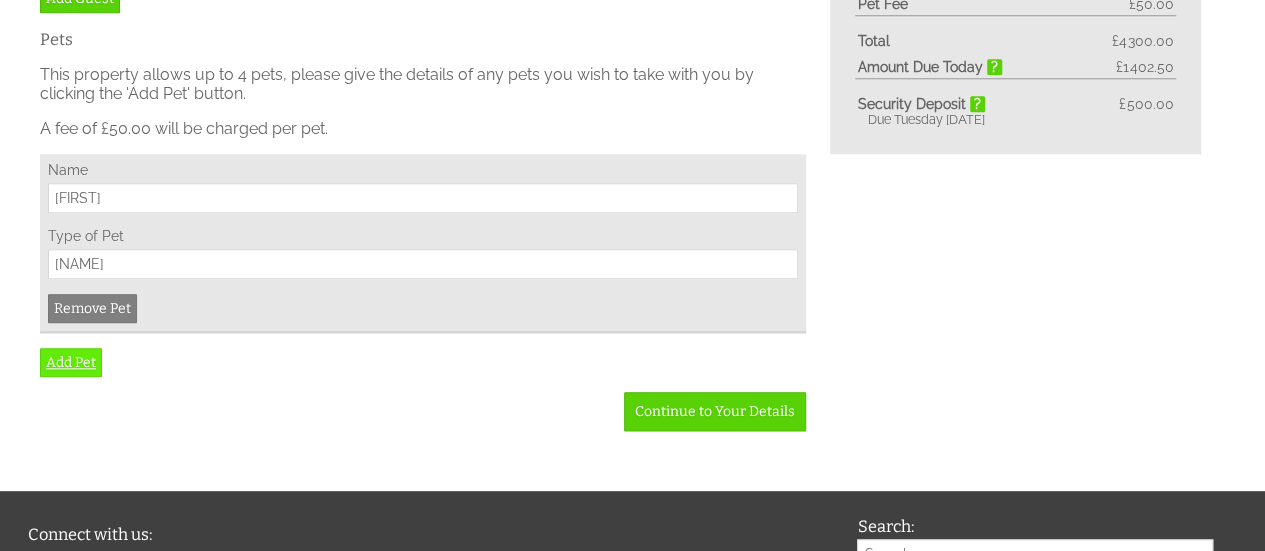 type on "labrador" 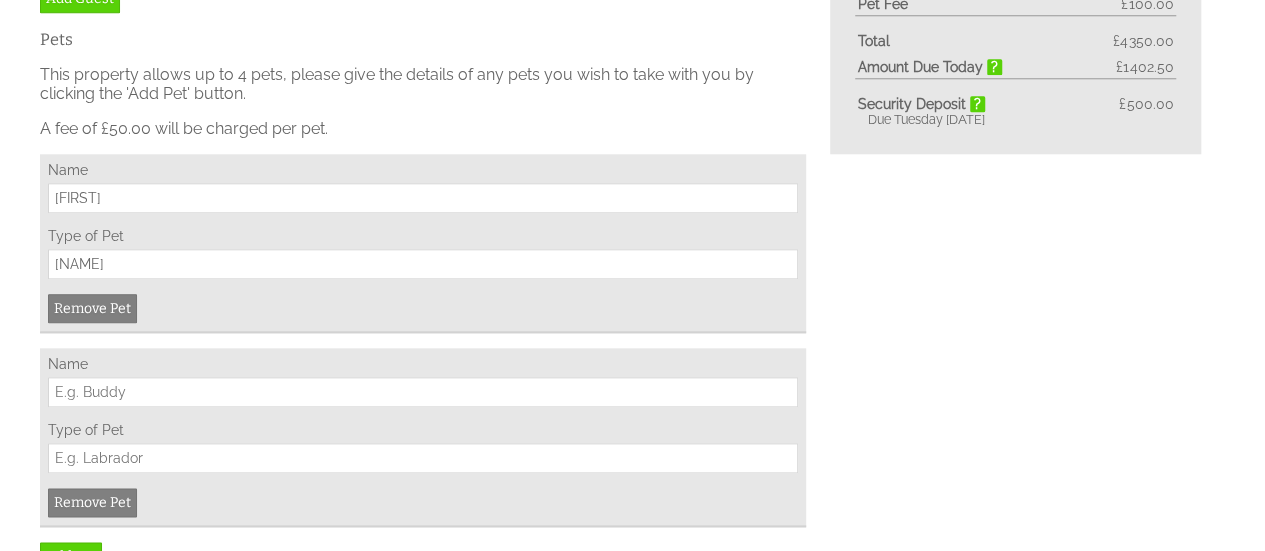 click on "Name" at bounding box center (423, 392) 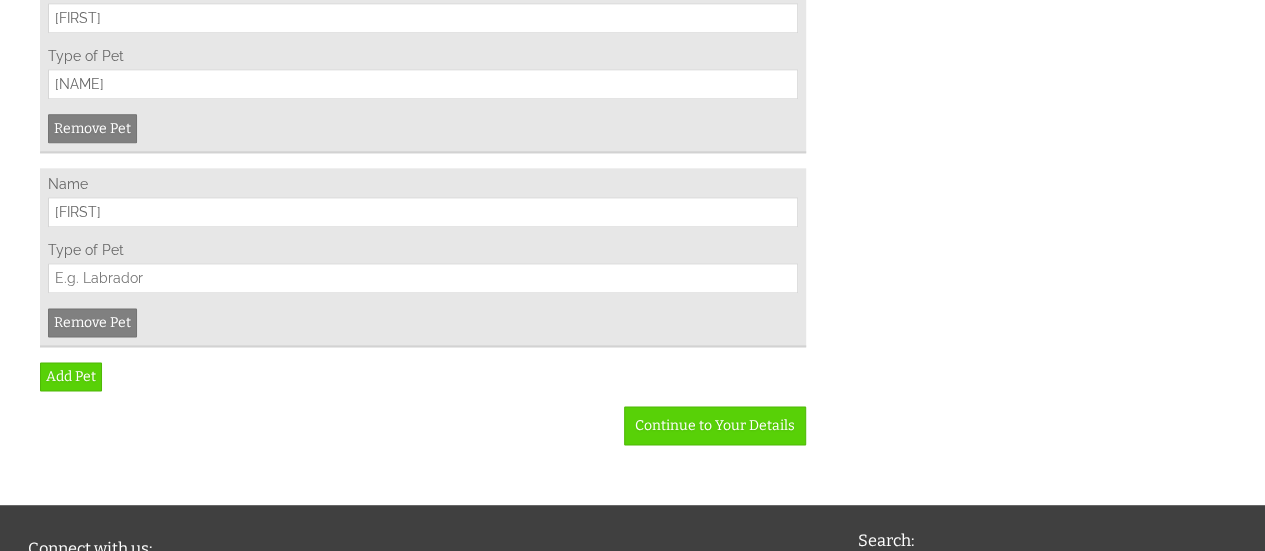 scroll, scrollTop: 1200, scrollLeft: 0, axis: vertical 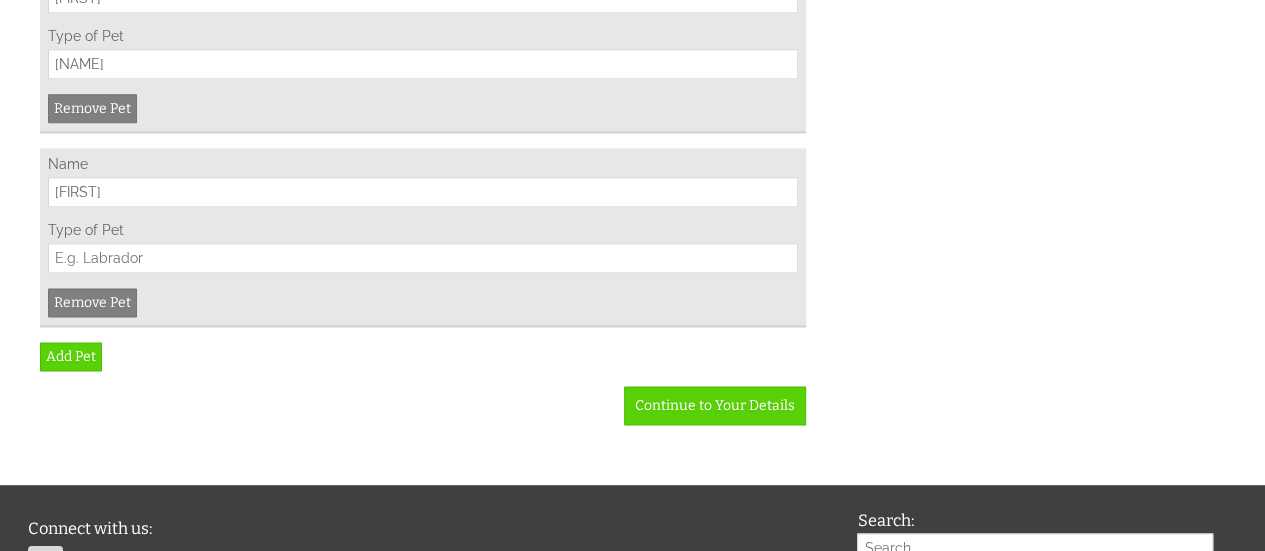 type on "Flo" 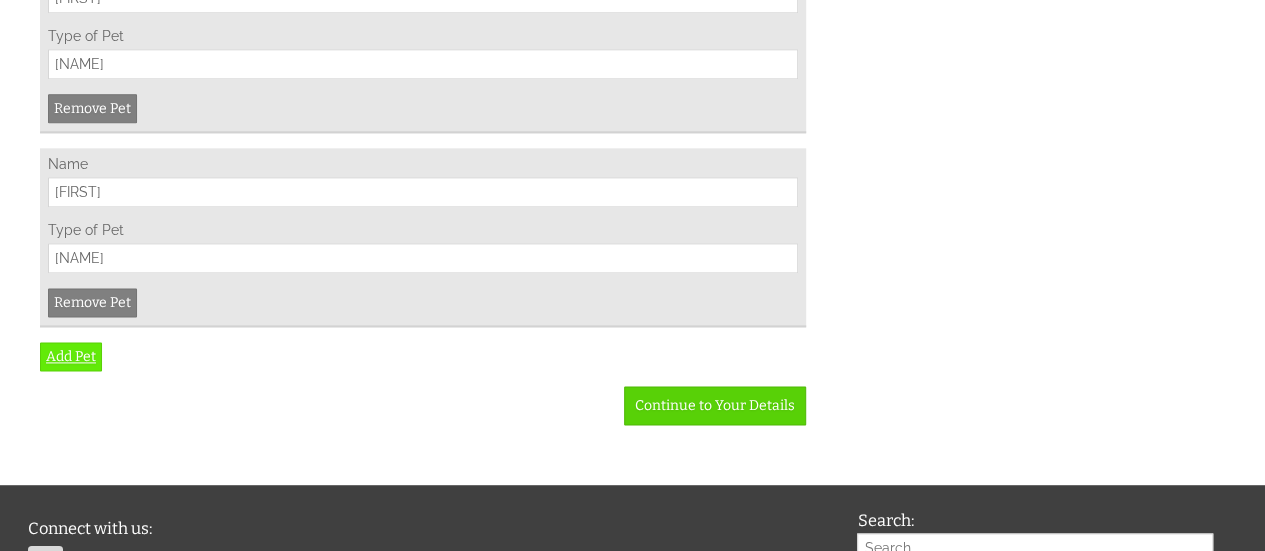 type on "cockapoo" 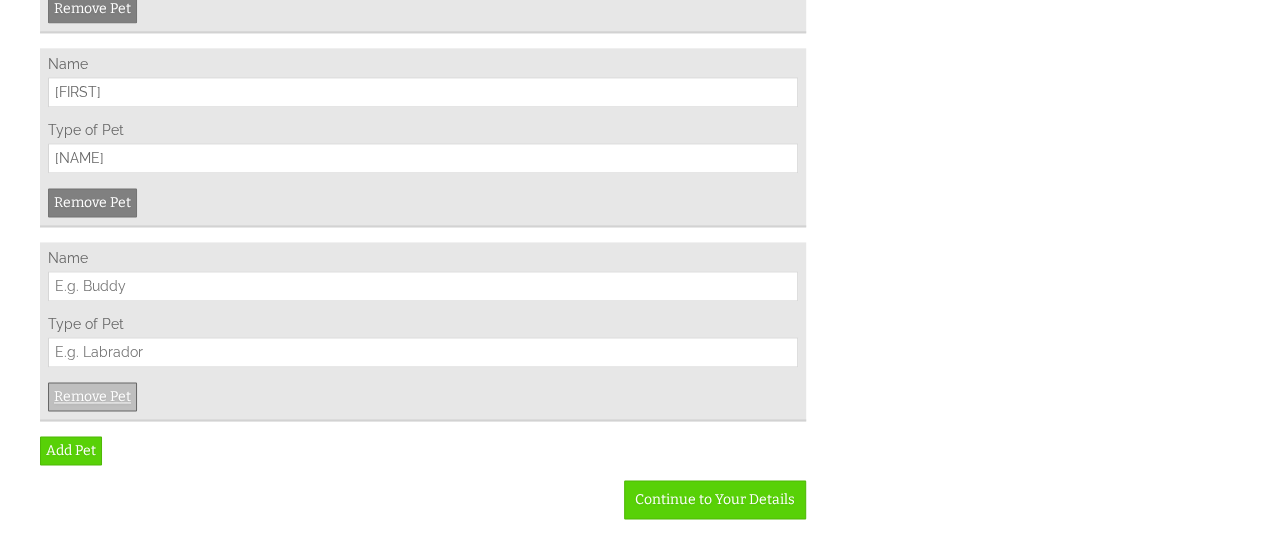 scroll, scrollTop: 1400, scrollLeft: 0, axis: vertical 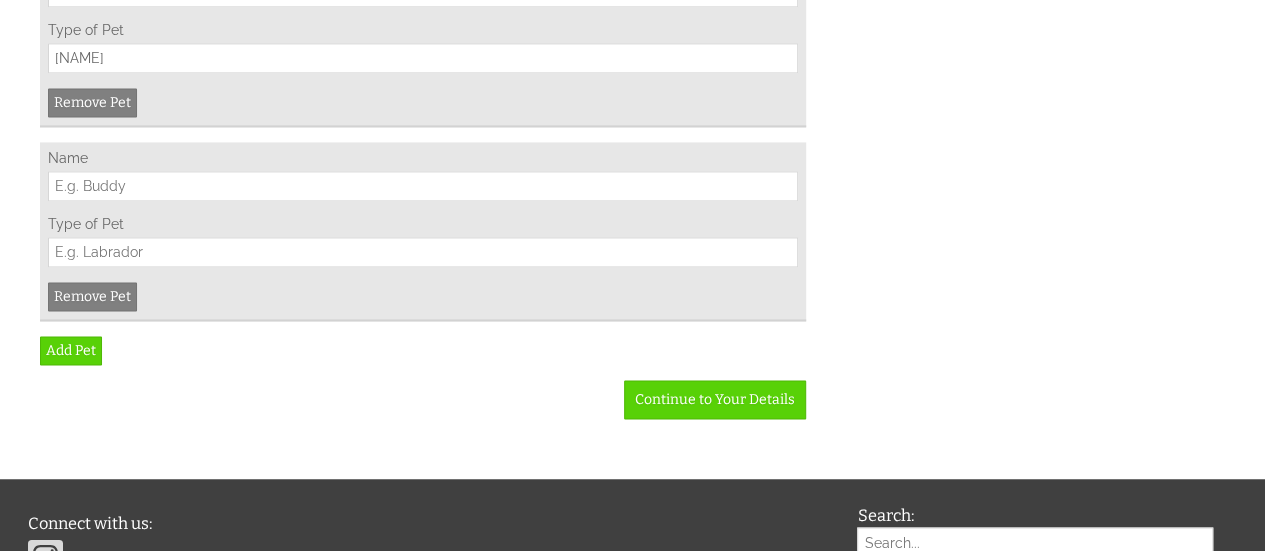 click on "Name" at bounding box center (423, 186) 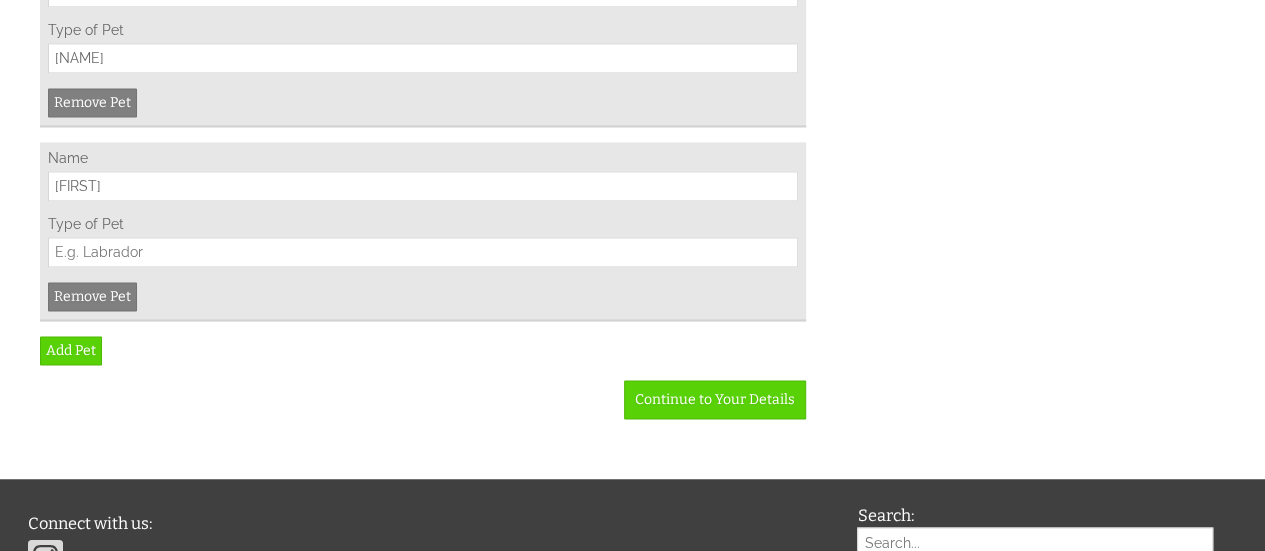 type on "Huey" 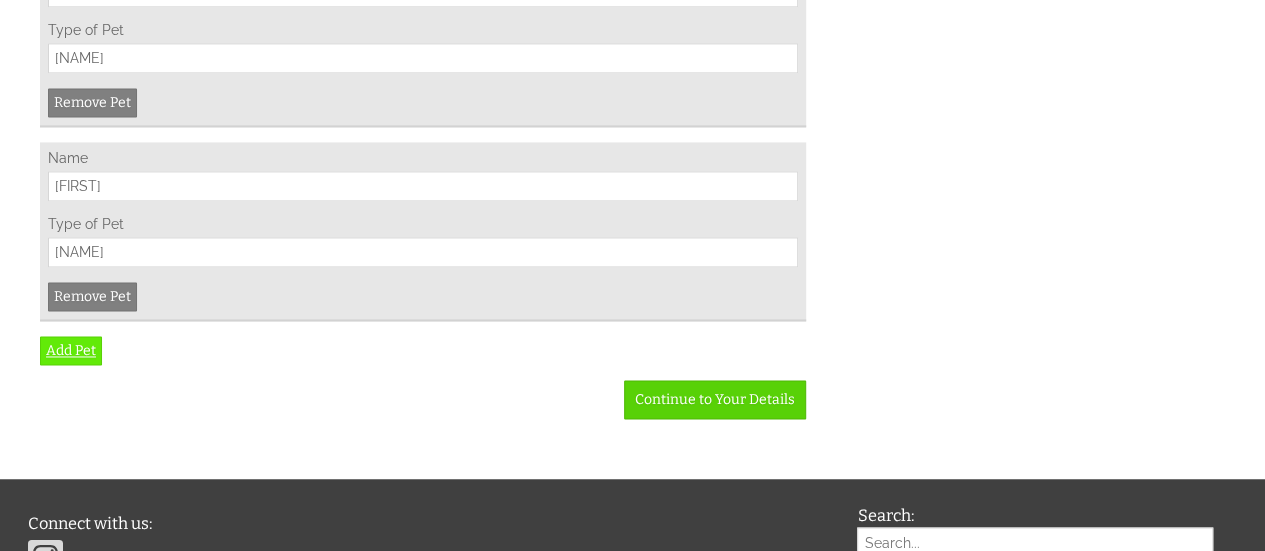 type on "labrador" 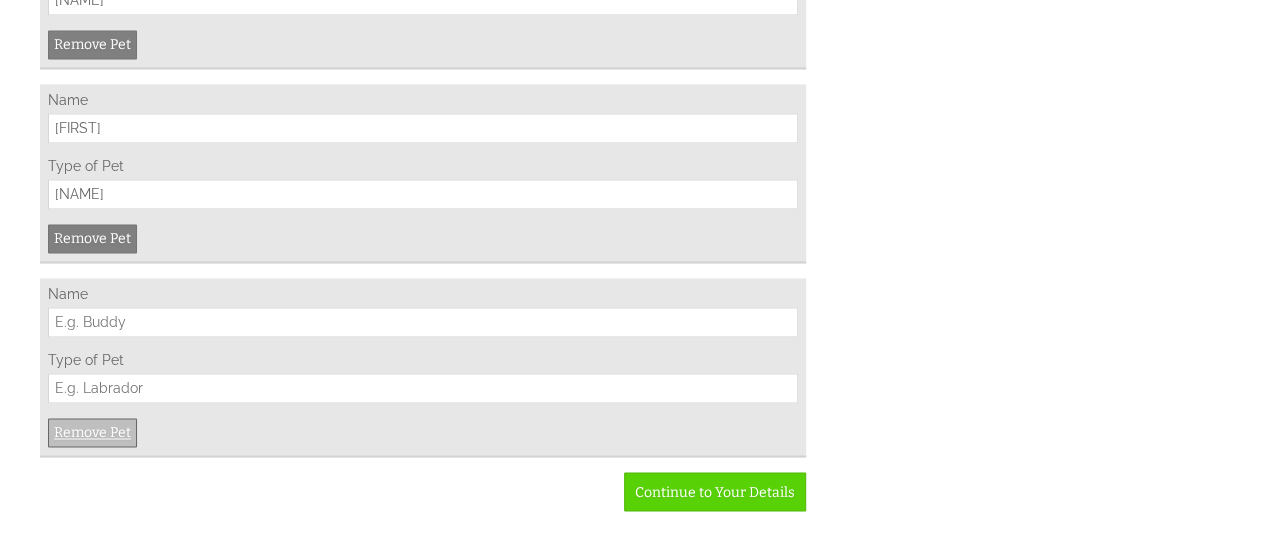 scroll, scrollTop: 1600, scrollLeft: 0, axis: vertical 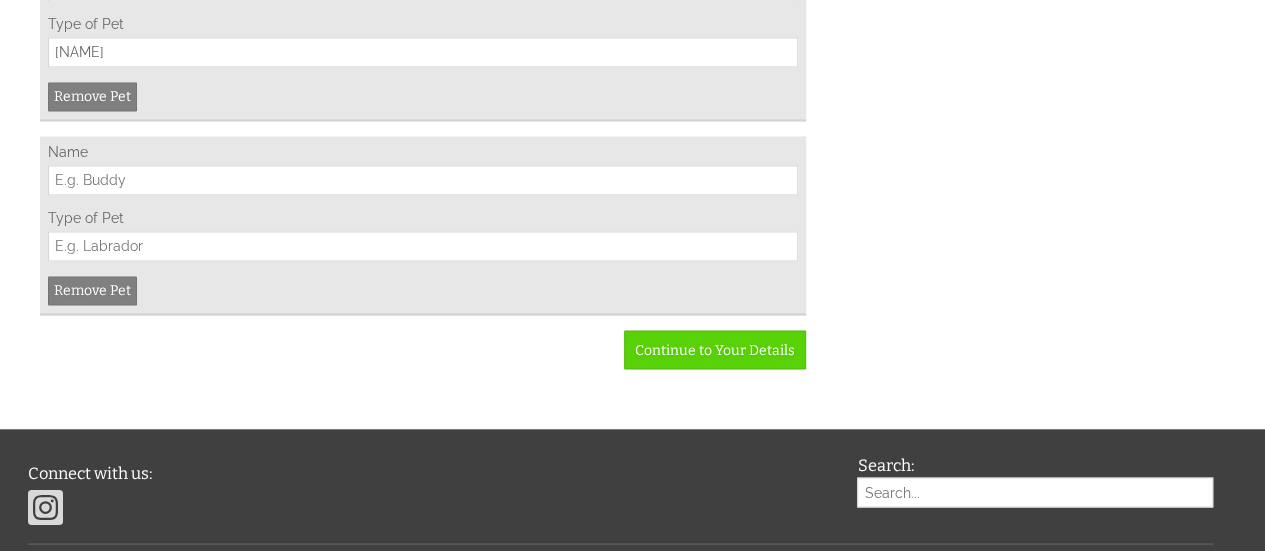 click on "Name" at bounding box center [423, 180] 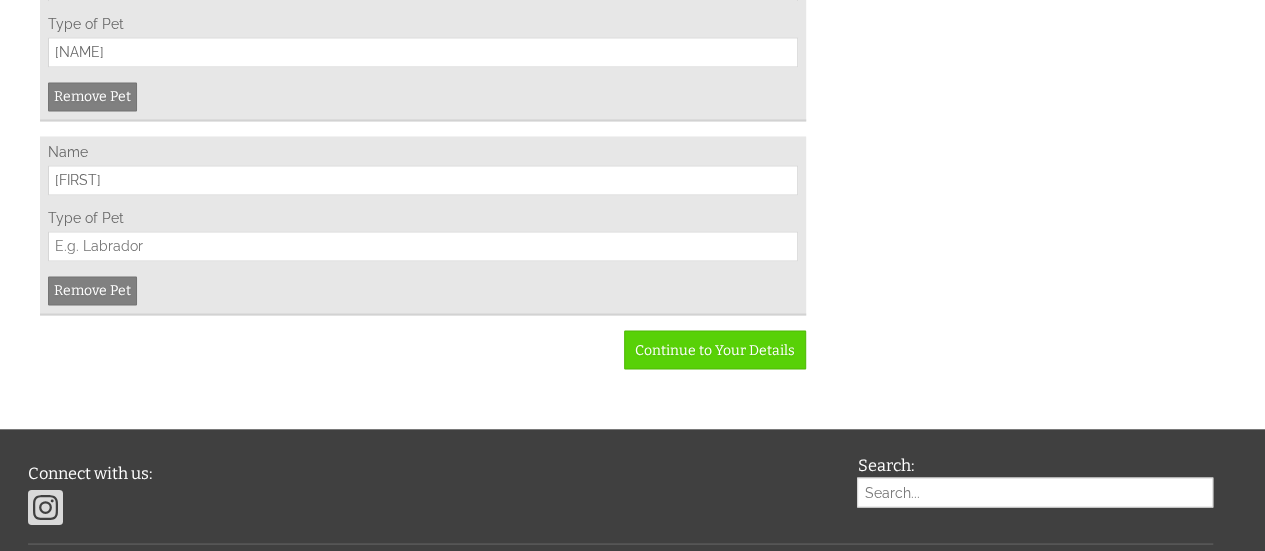 type on "Choc" 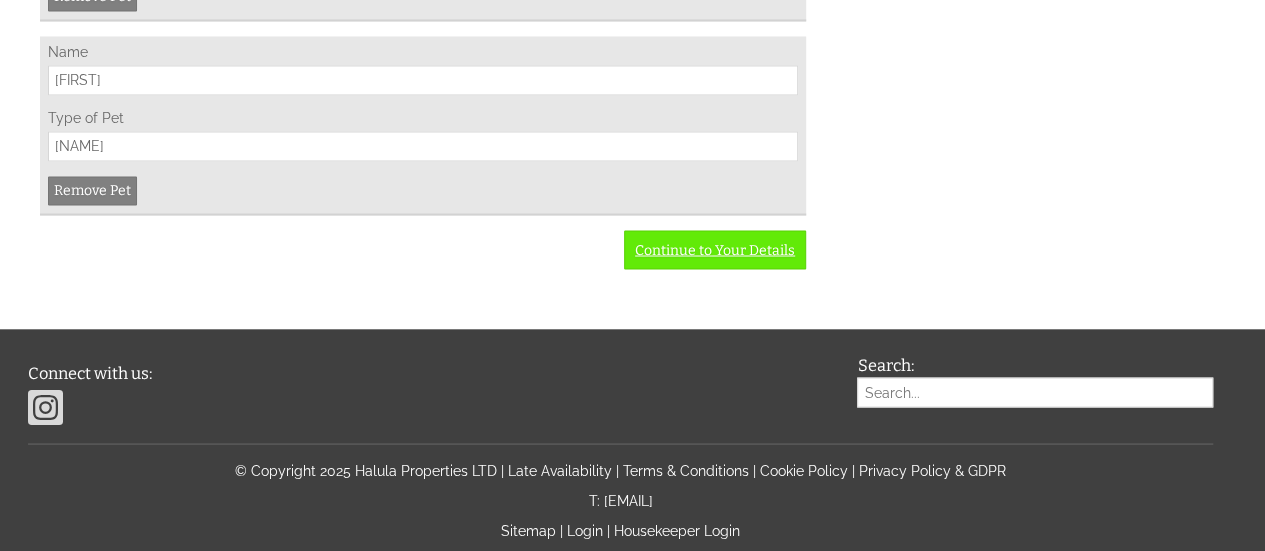 type on "Labrador" 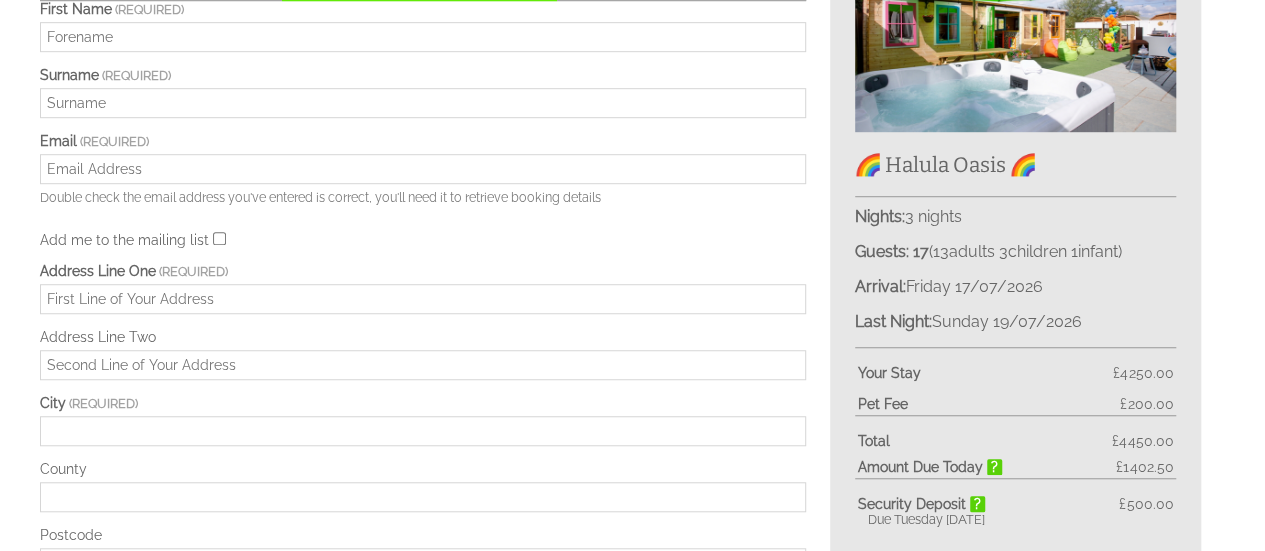 scroll, scrollTop: 400, scrollLeft: 0, axis: vertical 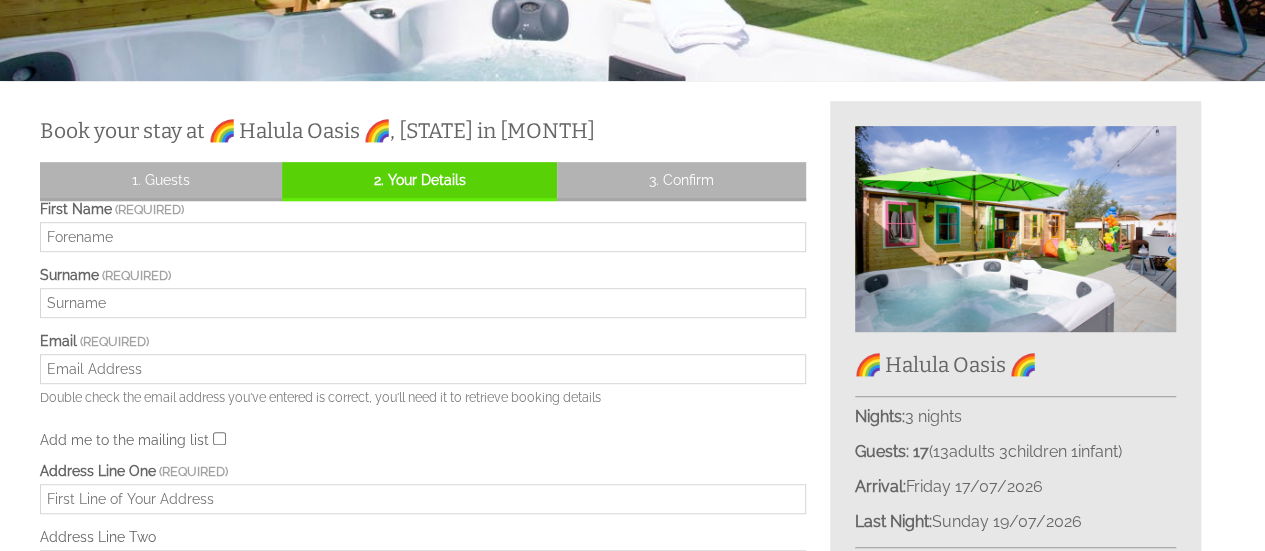 click on "First Name" at bounding box center [423, 237] 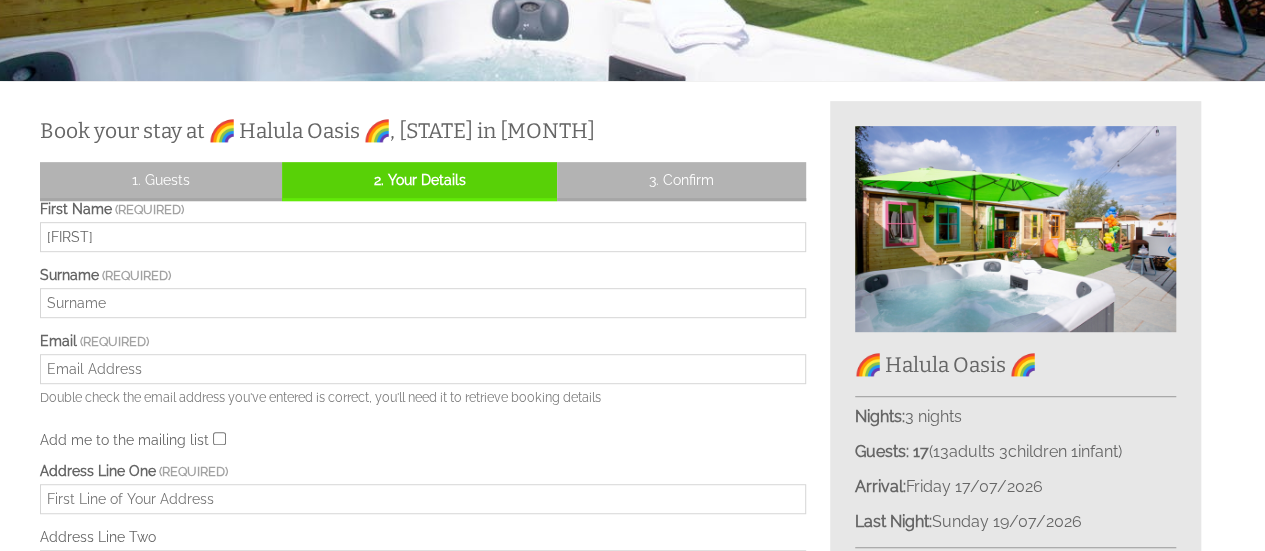 type on "Haydon" 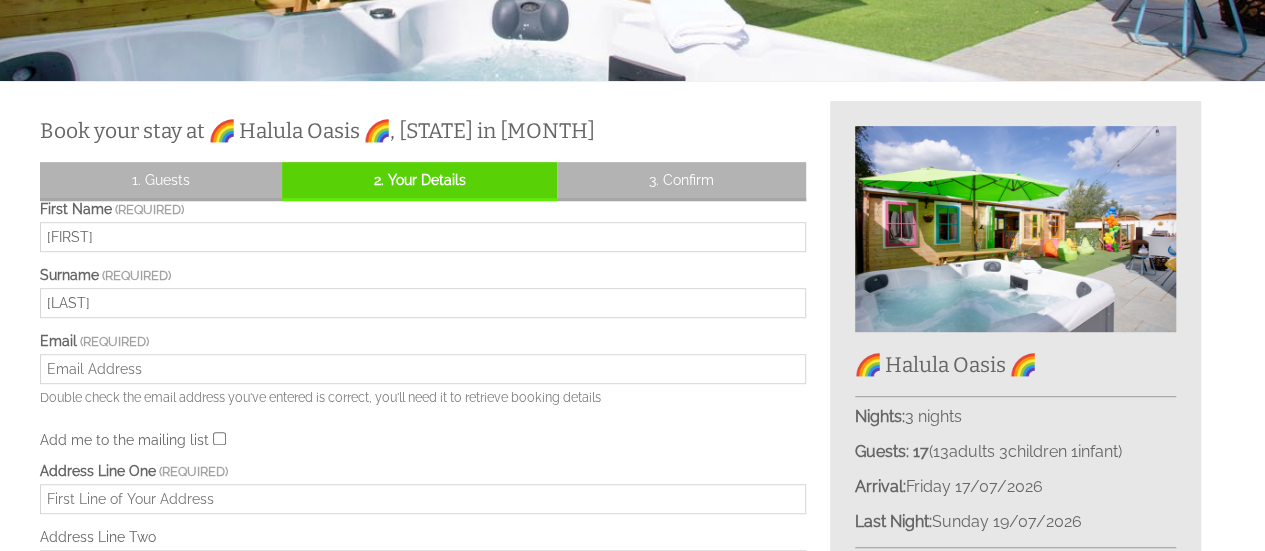type on "suehaydon4@sky.com" 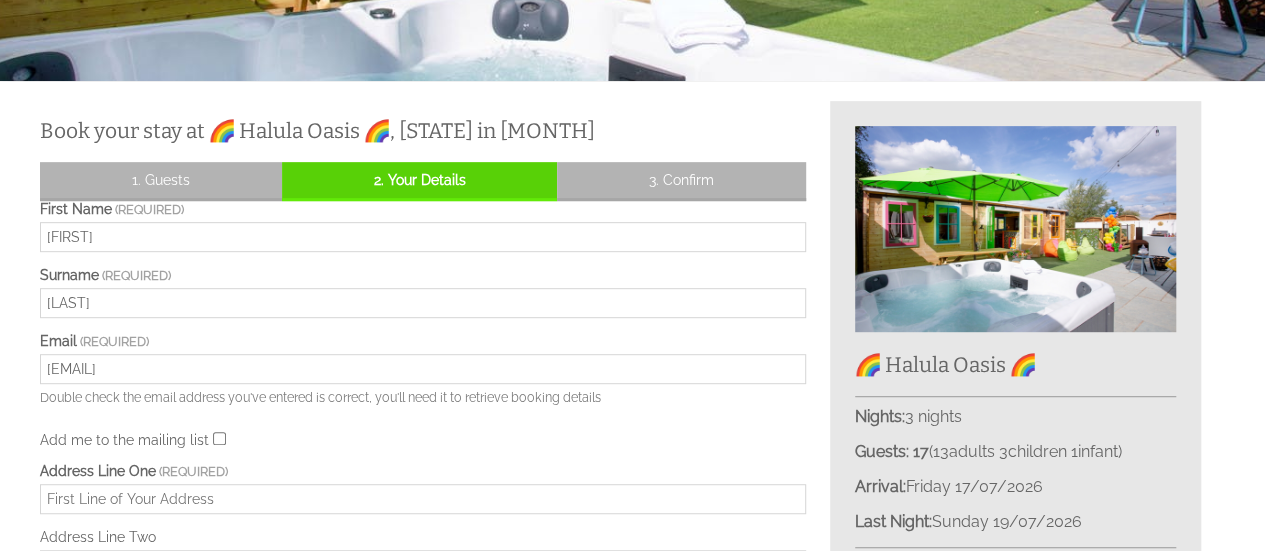type on "THE CONIFERS, STONE LANE, LYDIARD MILLICENT" 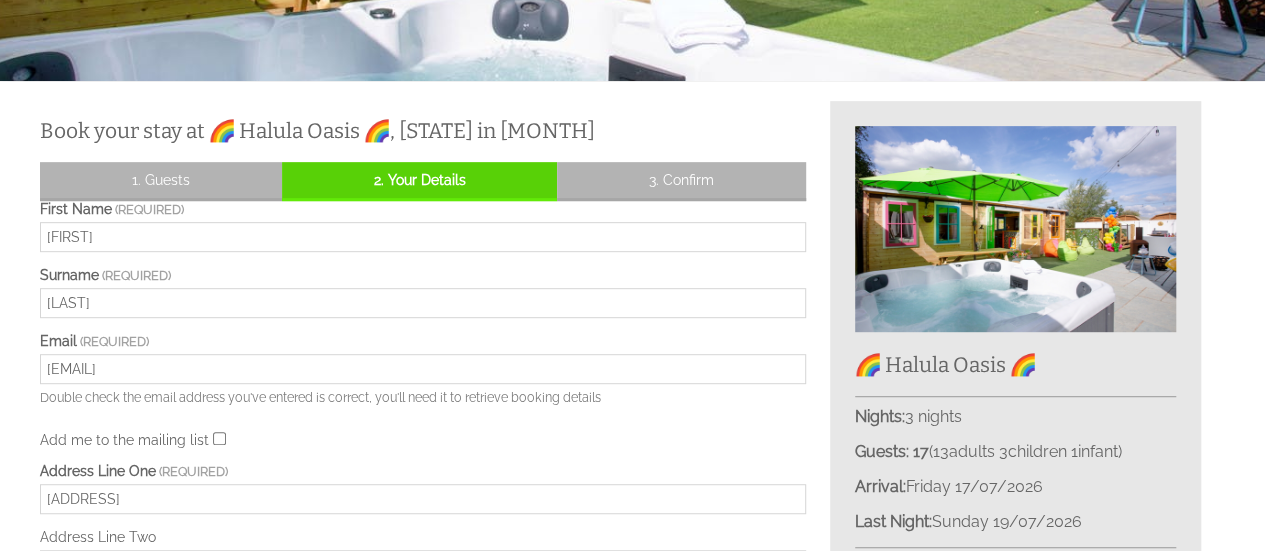 type on "SN5 3LD" 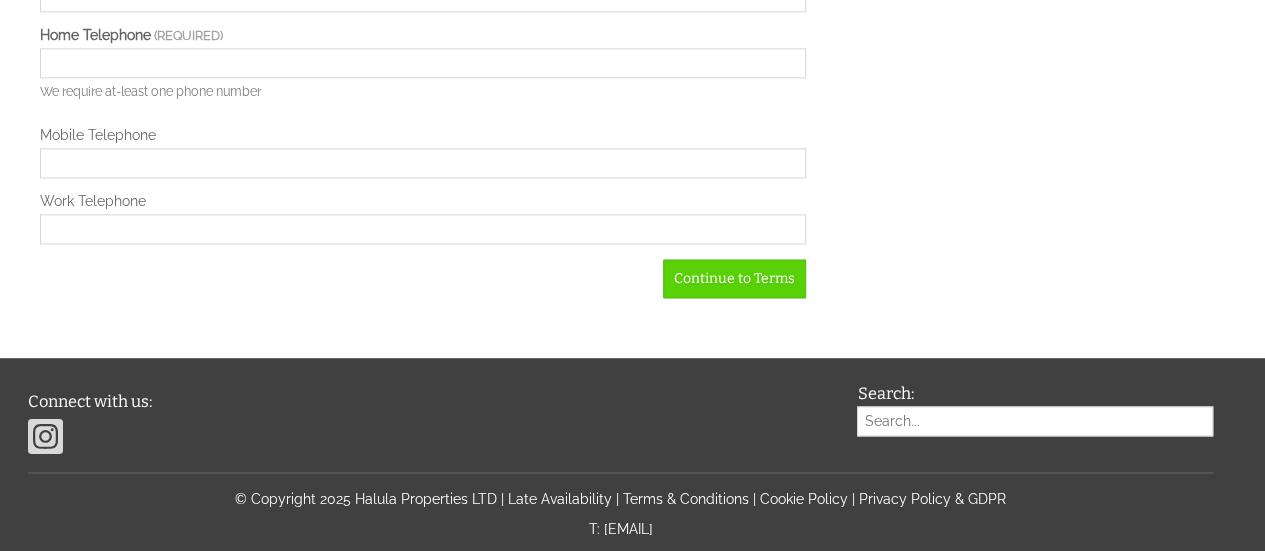 scroll, scrollTop: 1200, scrollLeft: 0, axis: vertical 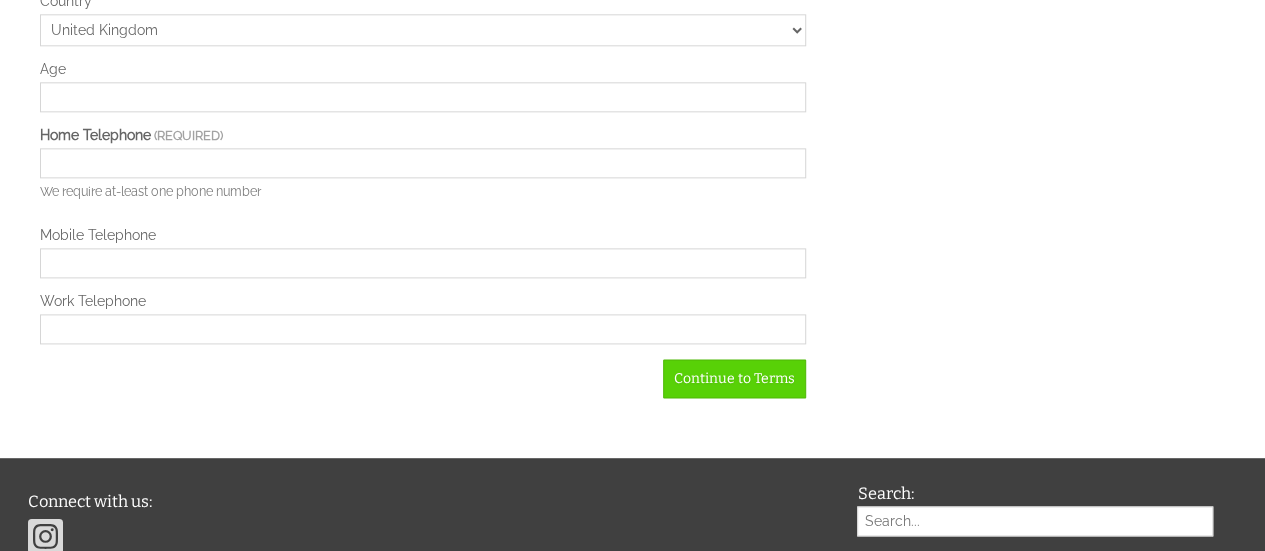 click on "Age" at bounding box center (423, 97) 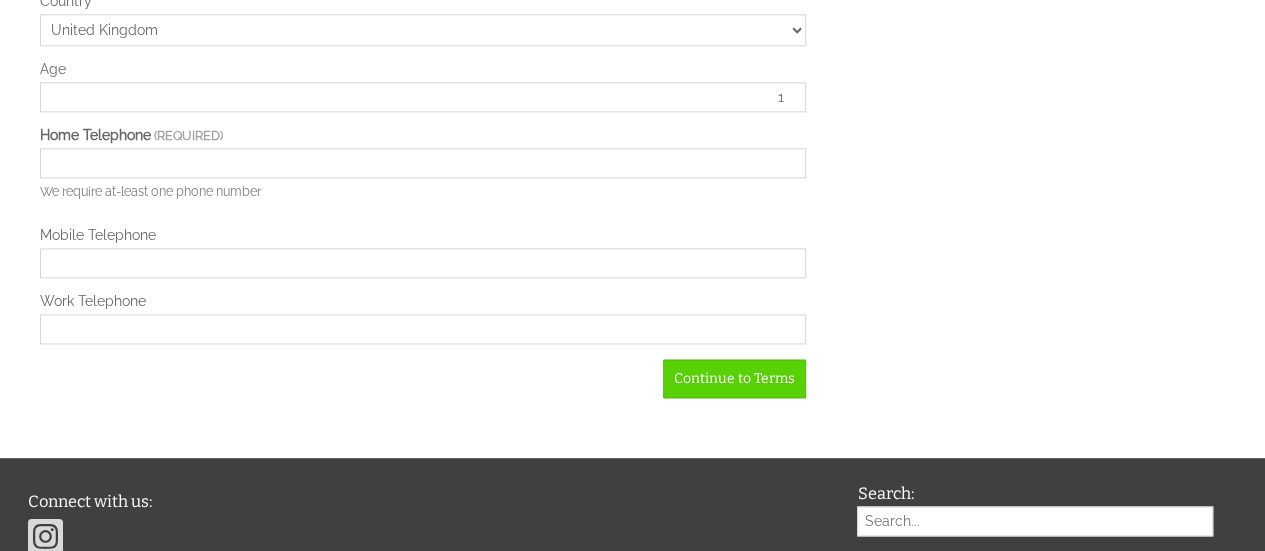 click on "1" at bounding box center [423, 97] 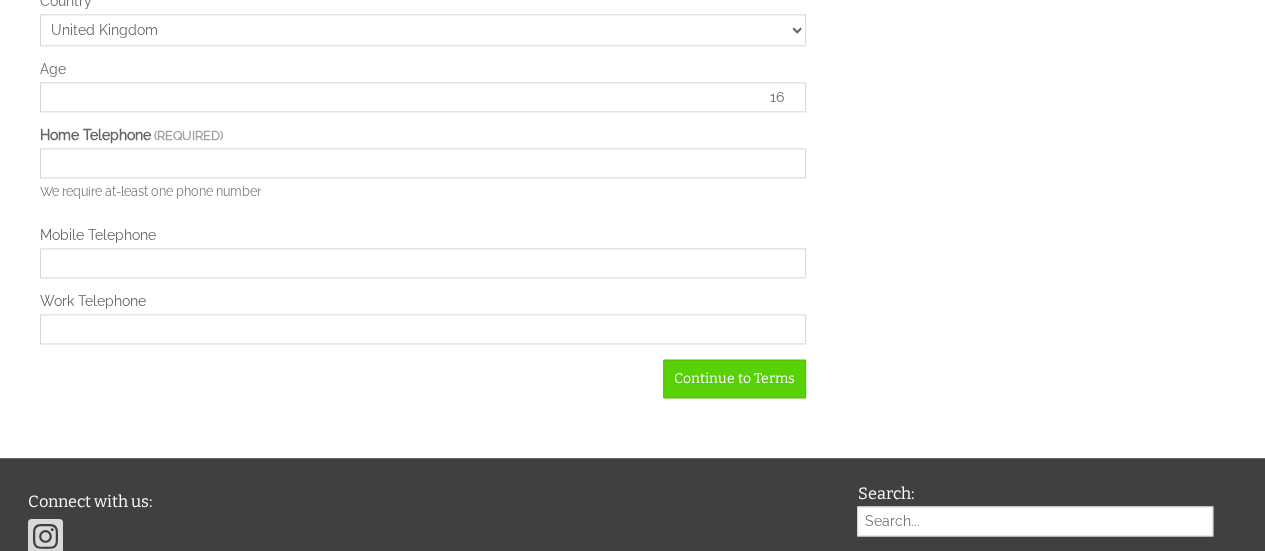 type on "1" 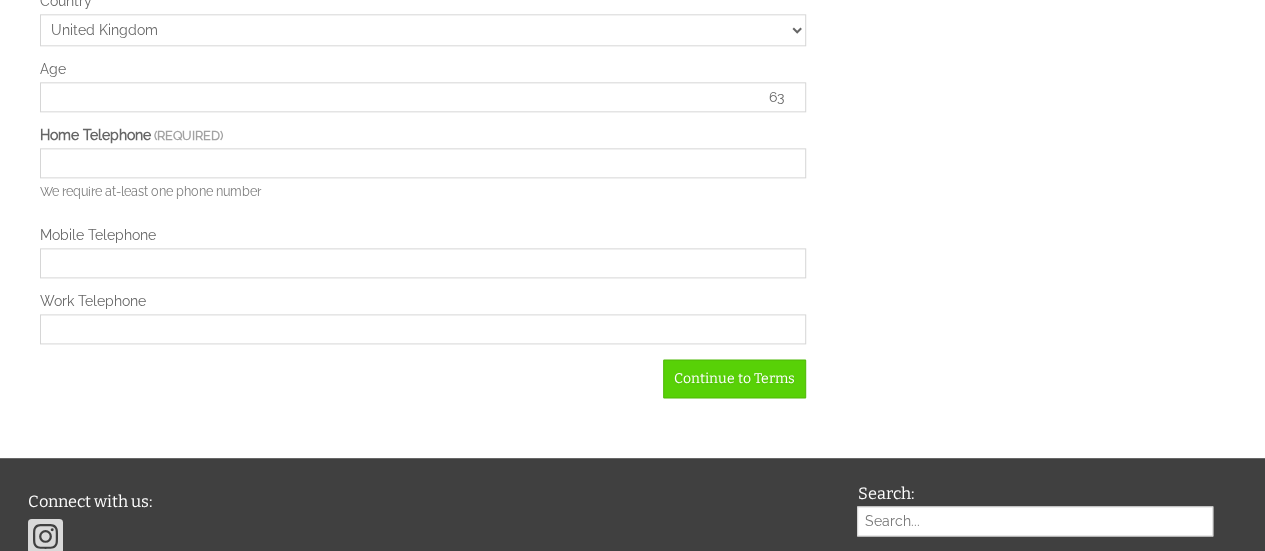 type on "63" 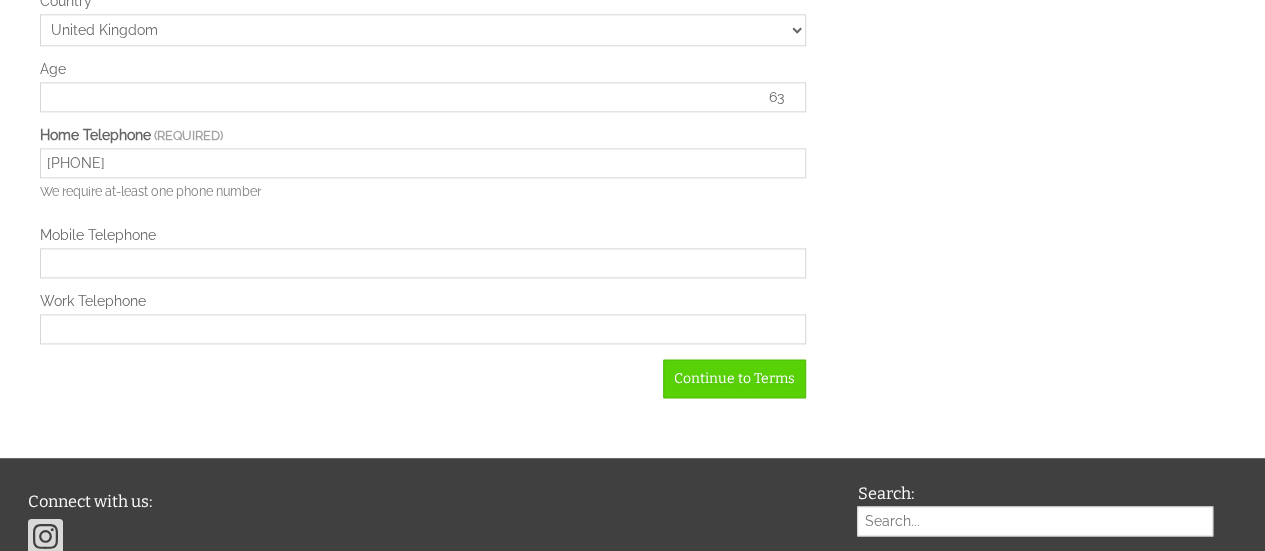 type on "07515061415" 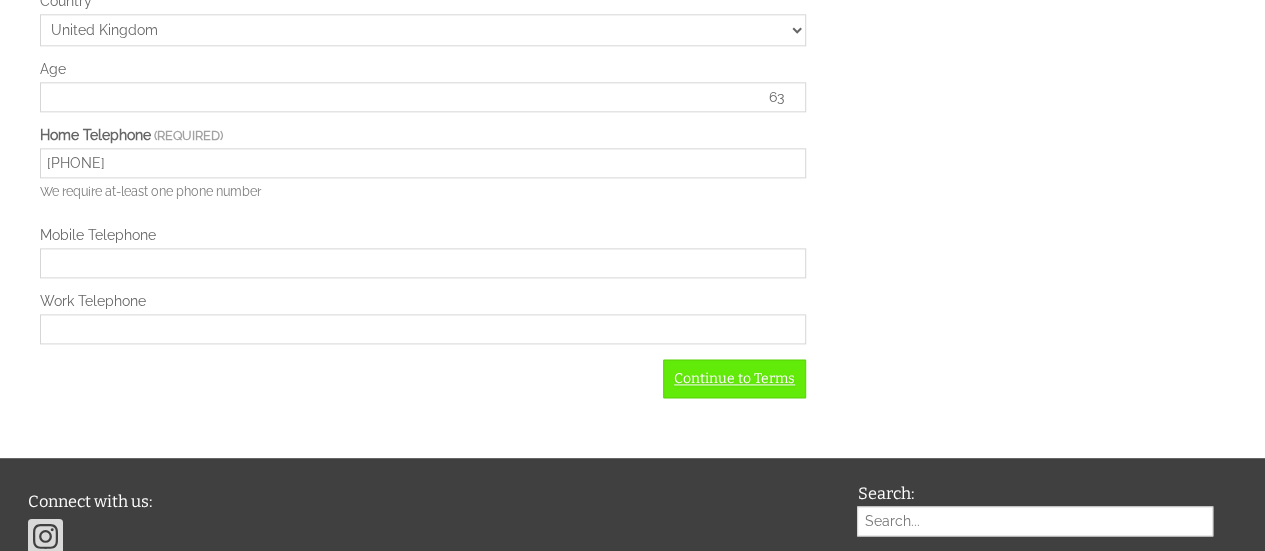 click on "Continue to Terms" at bounding box center [734, 378] 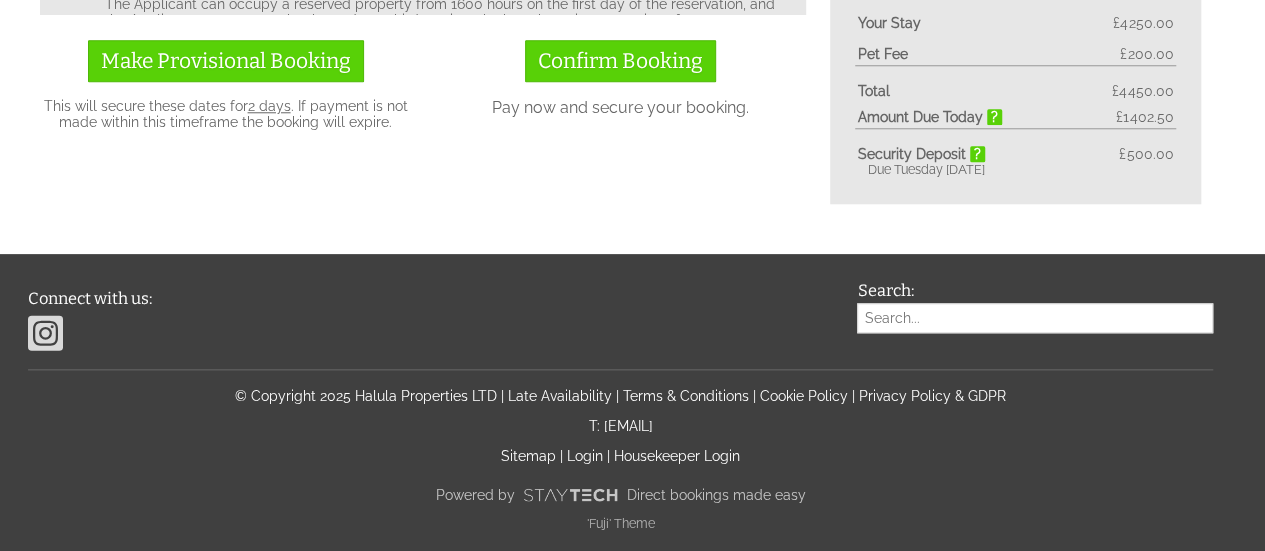 scroll, scrollTop: 500, scrollLeft: 0, axis: vertical 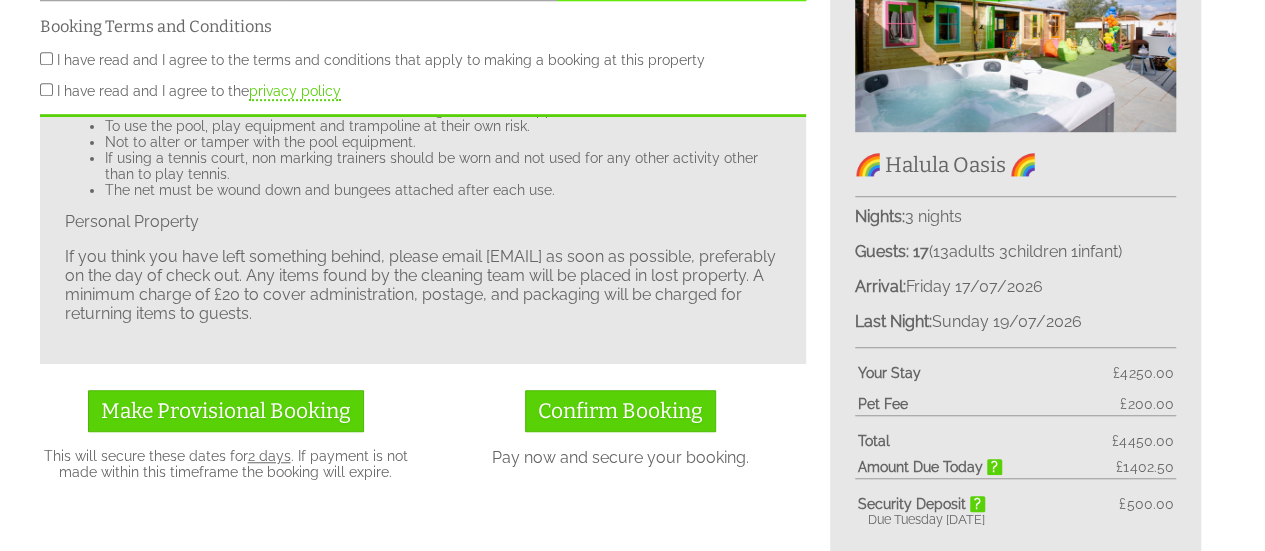 click on "I have read and I agree to the terms and conditions that apply to making a booking at this property" at bounding box center (46, 58) 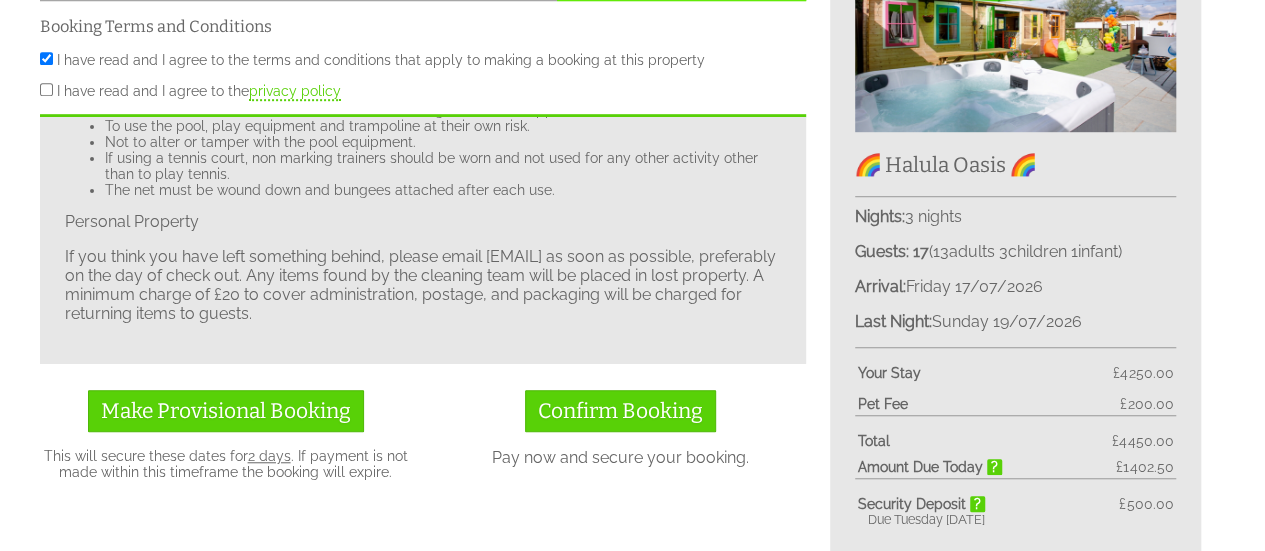 click on "I have read and I agree to the  privacy policy" at bounding box center [46, 89] 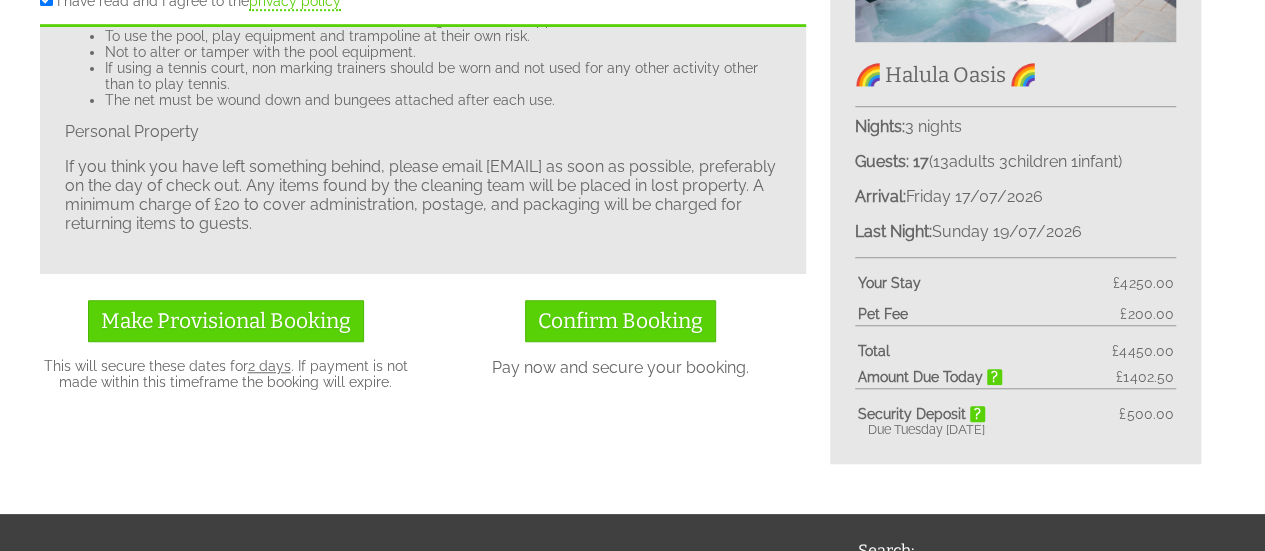 scroll, scrollTop: 800, scrollLeft: 0, axis: vertical 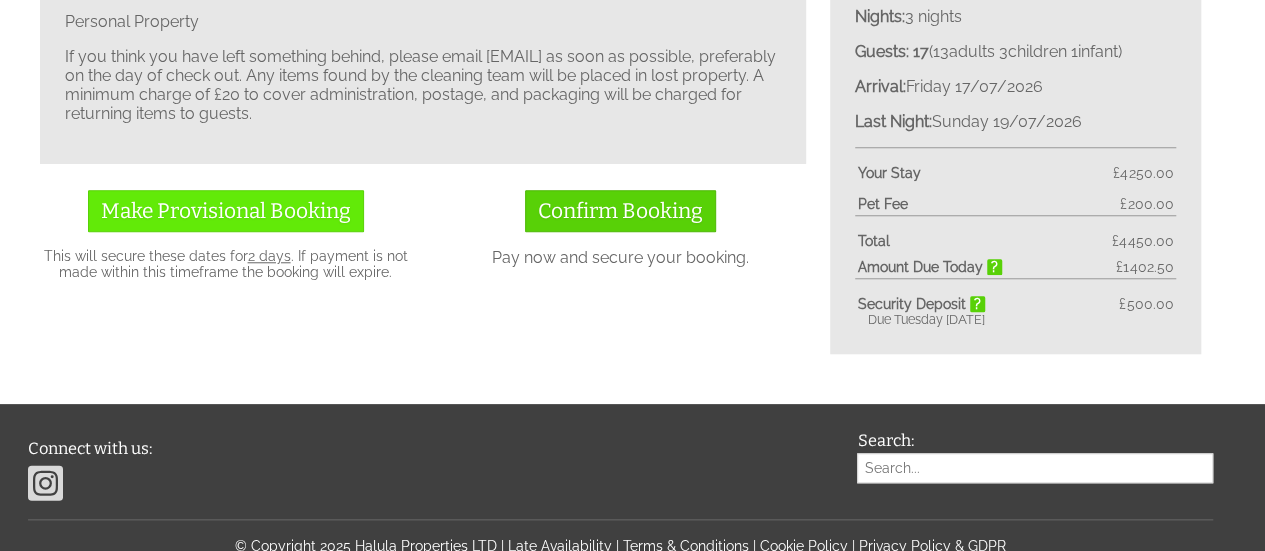 click on "Make Provisional Booking" at bounding box center (226, 211) 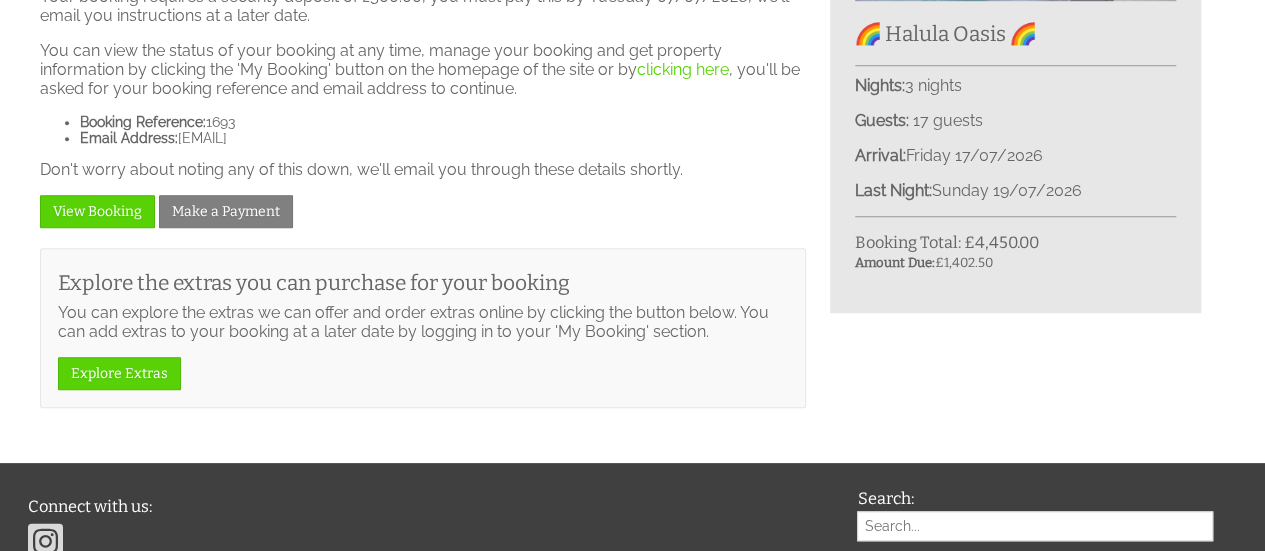 scroll, scrollTop: 700, scrollLeft: 0, axis: vertical 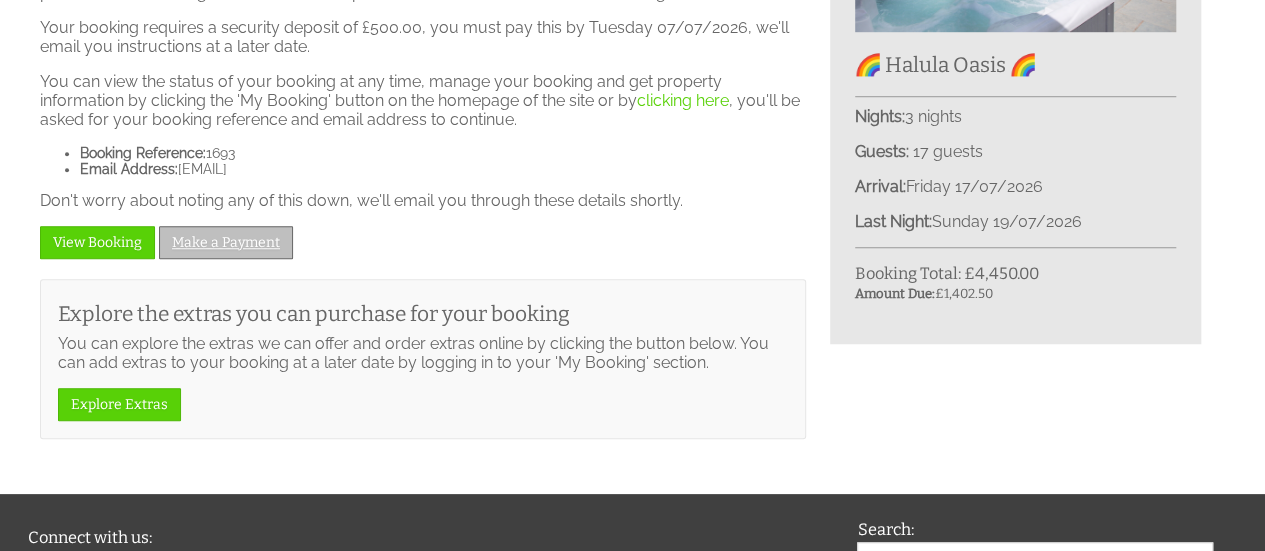 click on "Make a Payment" at bounding box center [226, 242] 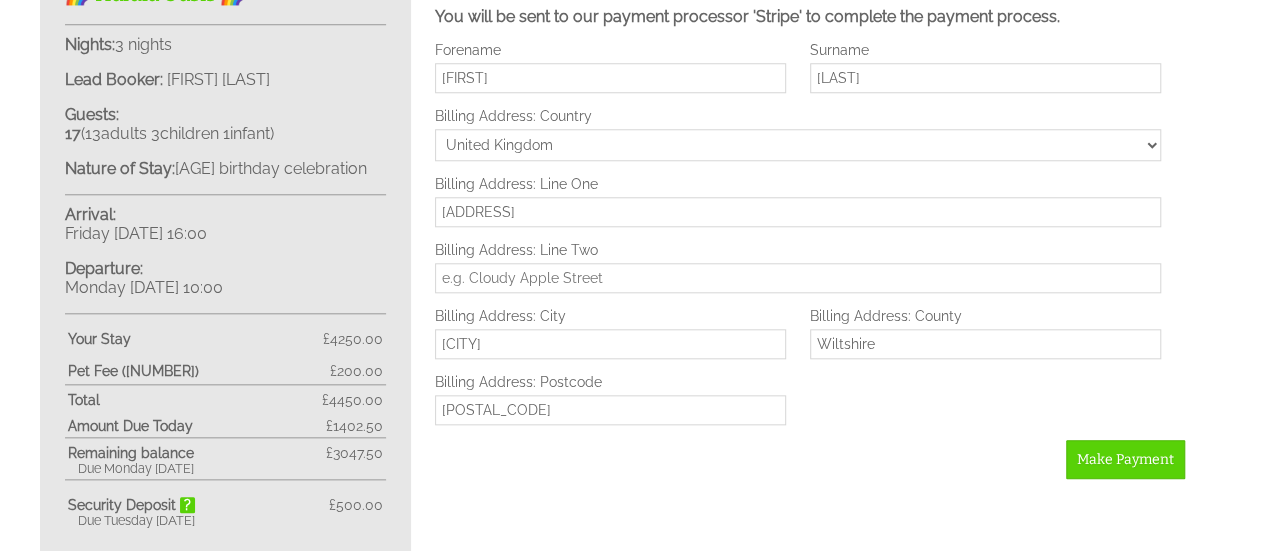 scroll, scrollTop: 1000, scrollLeft: 0, axis: vertical 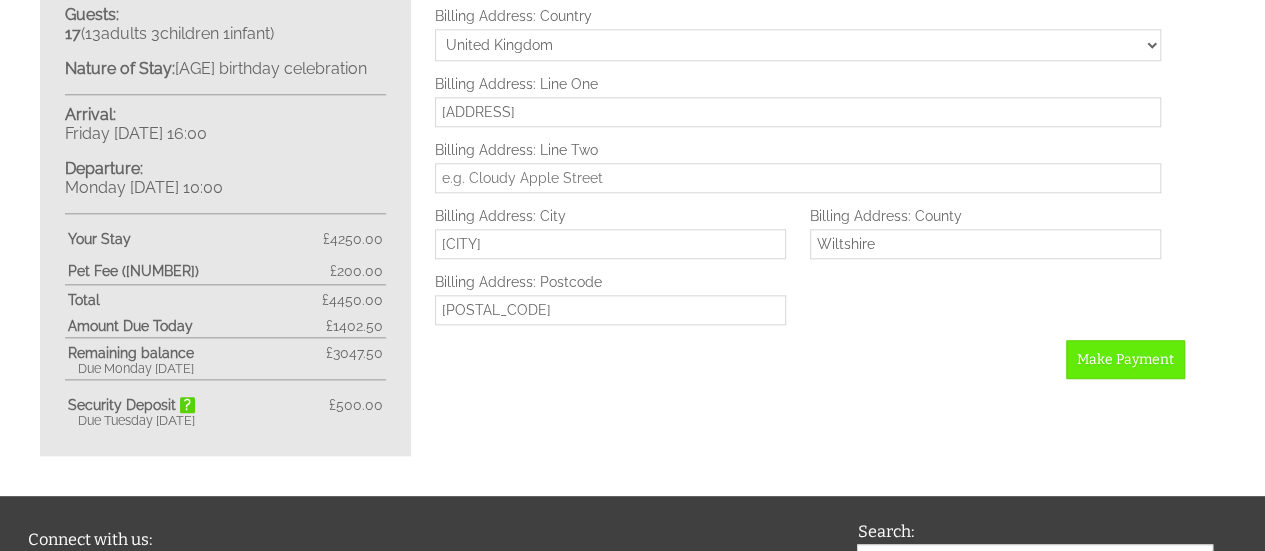 click on "Make Payment" at bounding box center (1125, 359) 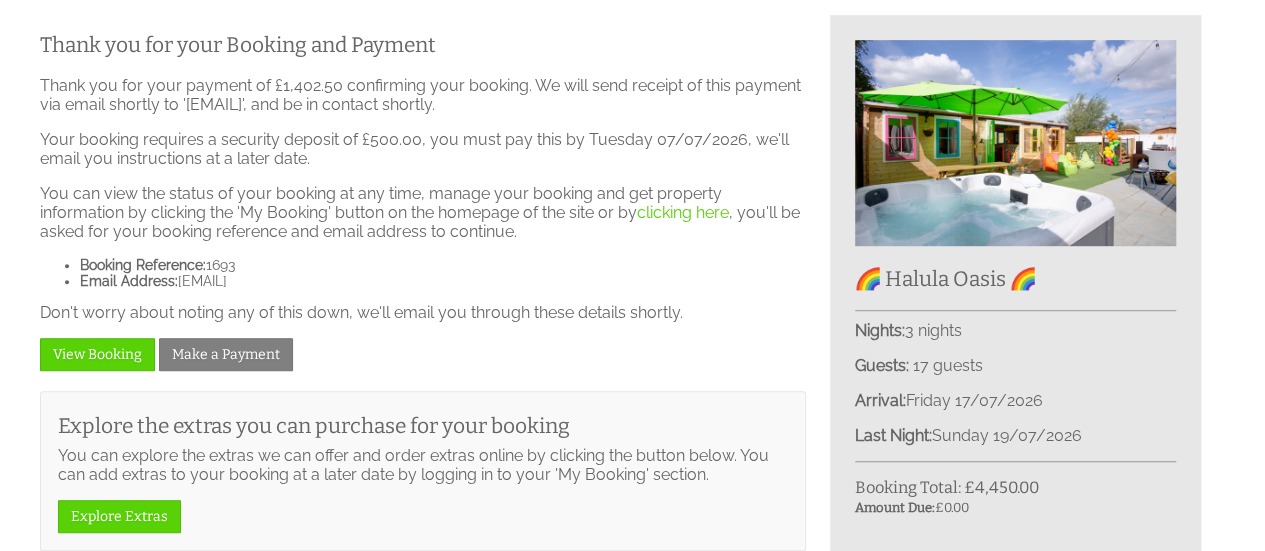 scroll, scrollTop: 600, scrollLeft: 0, axis: vertical 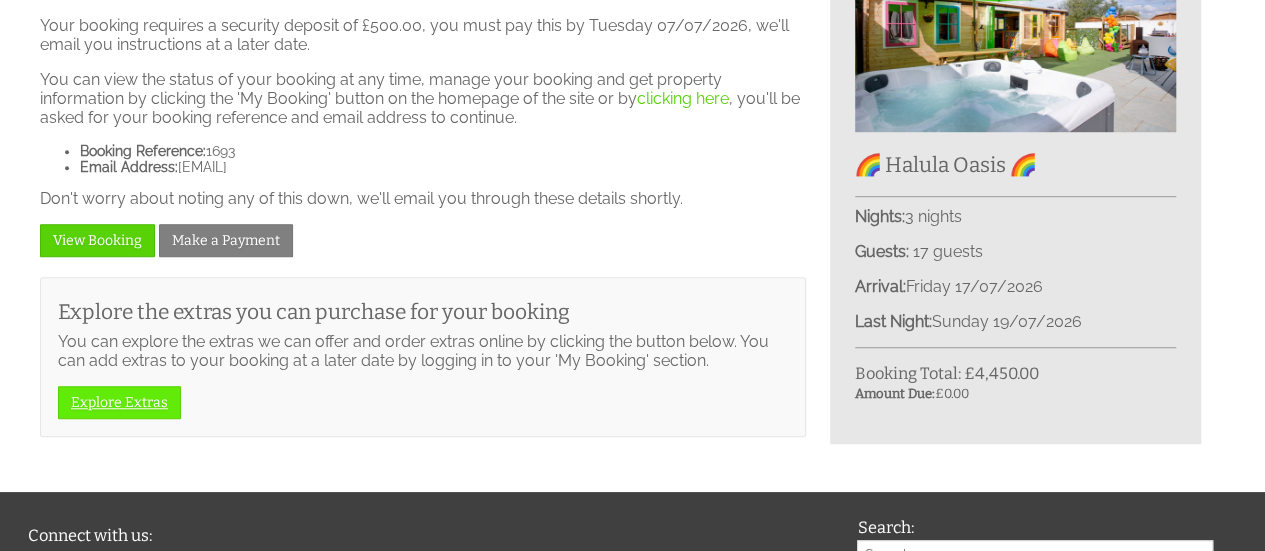click on "Explore Extras" at bounding box center (119, 402) 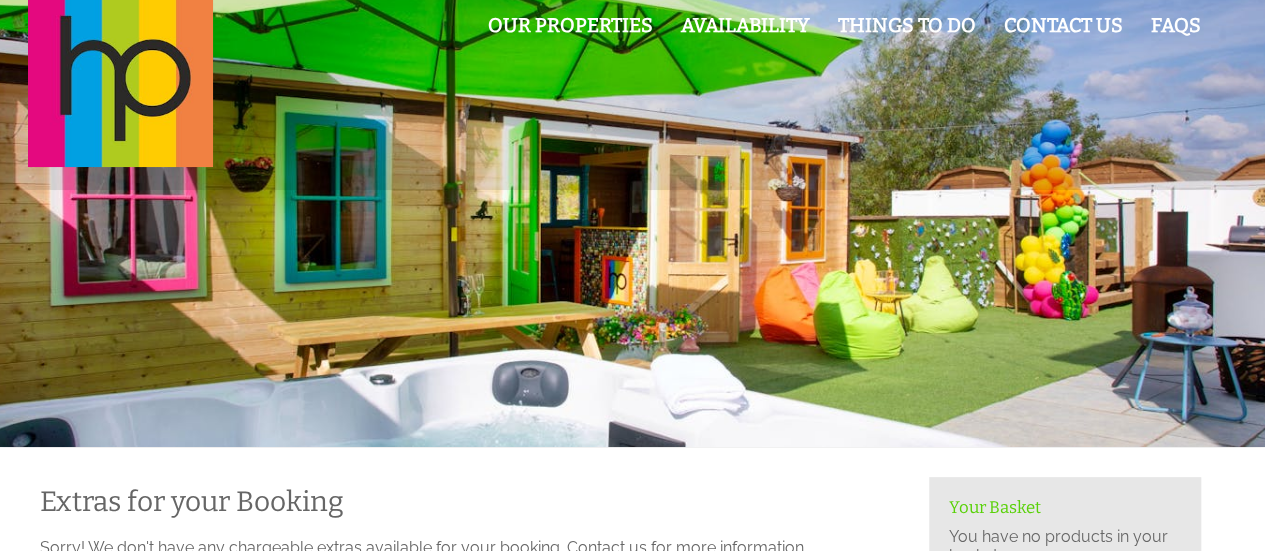 scroll, scrollTop: 0, scrollLeft: 0, axis: both 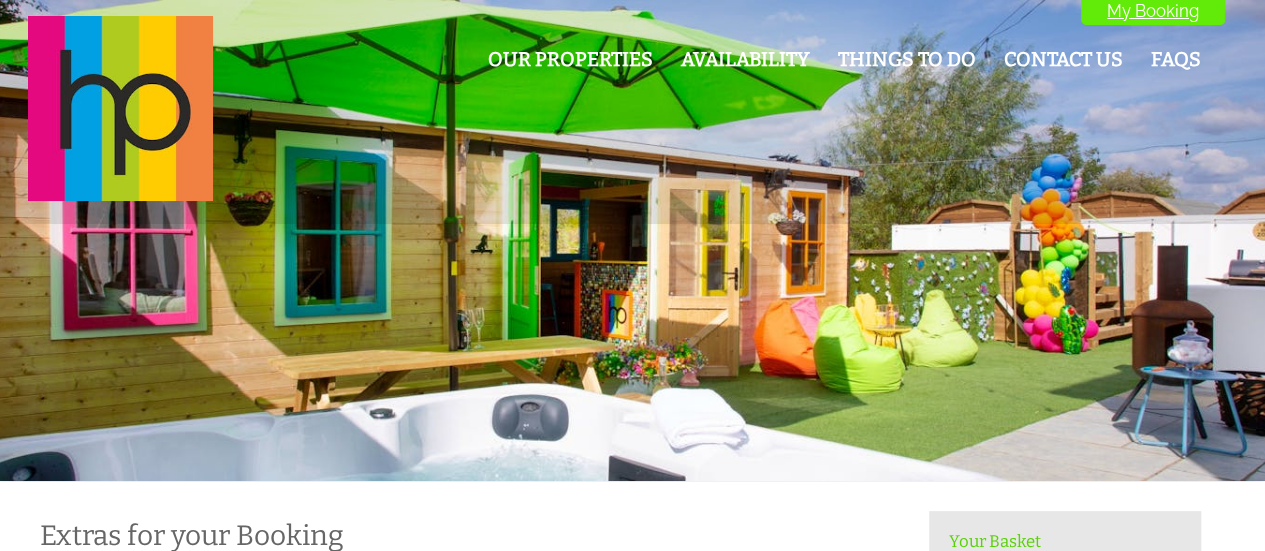 click on "My Booking" at bounding box center (1153, 11) 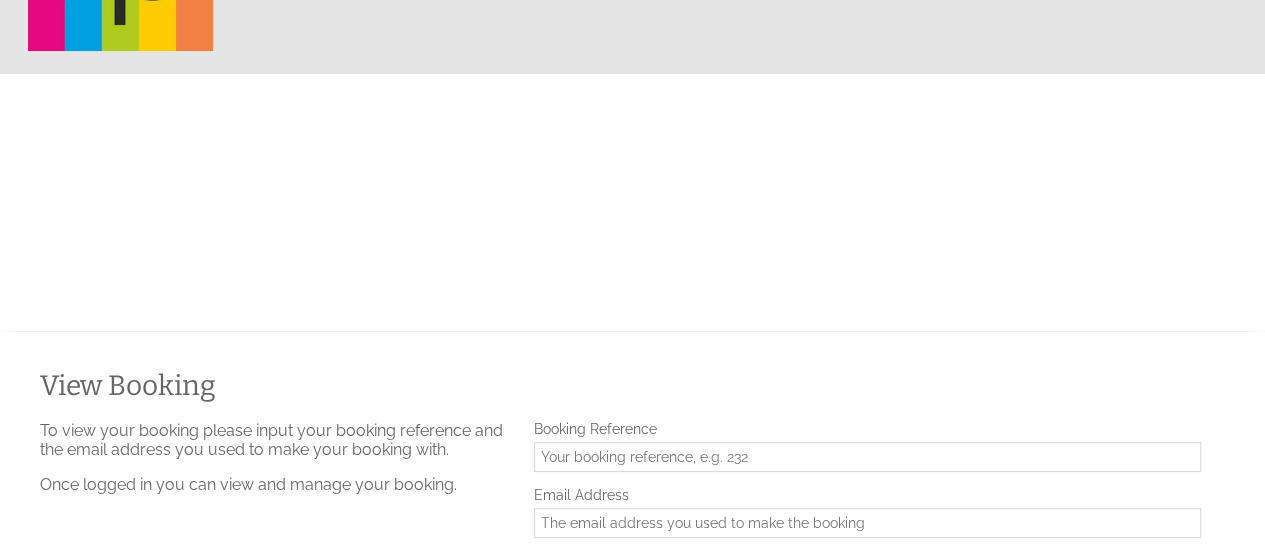 scroll, scrollTop: 0, scrollLeft: 0, axis: both 